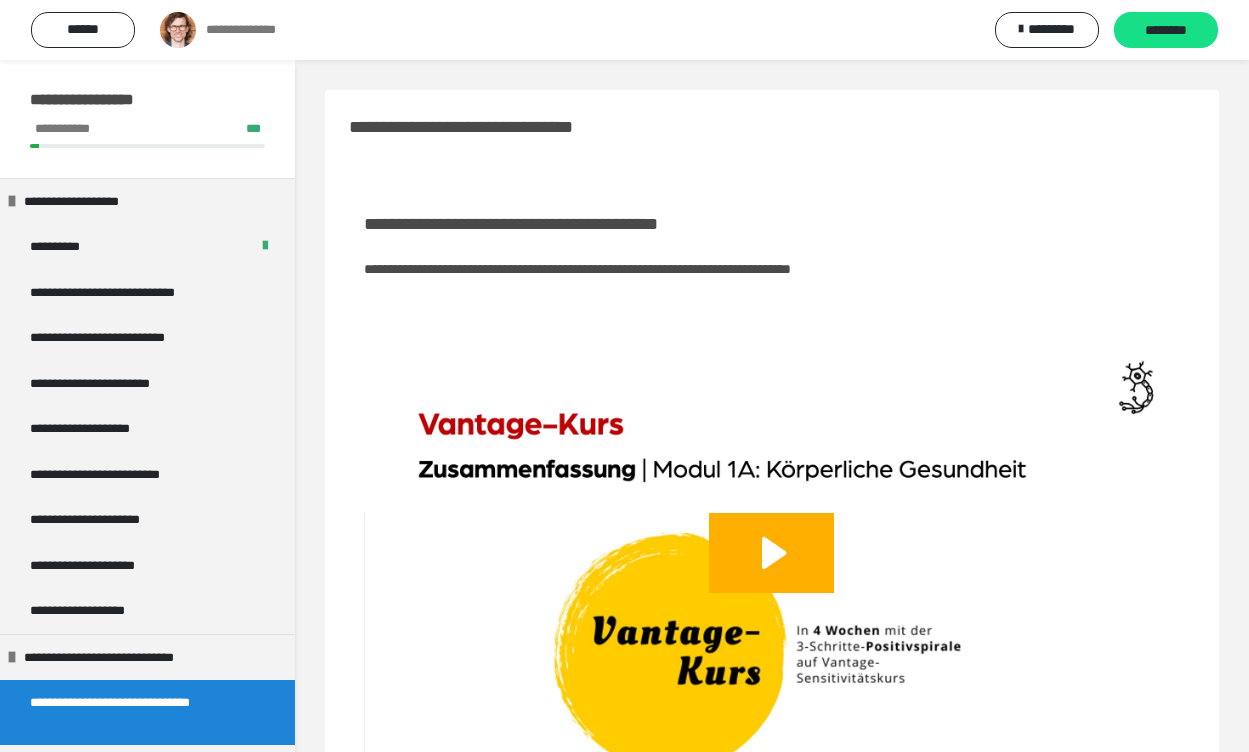 scroll, scrollTop: 0, scrollLeft: 0, axis: both 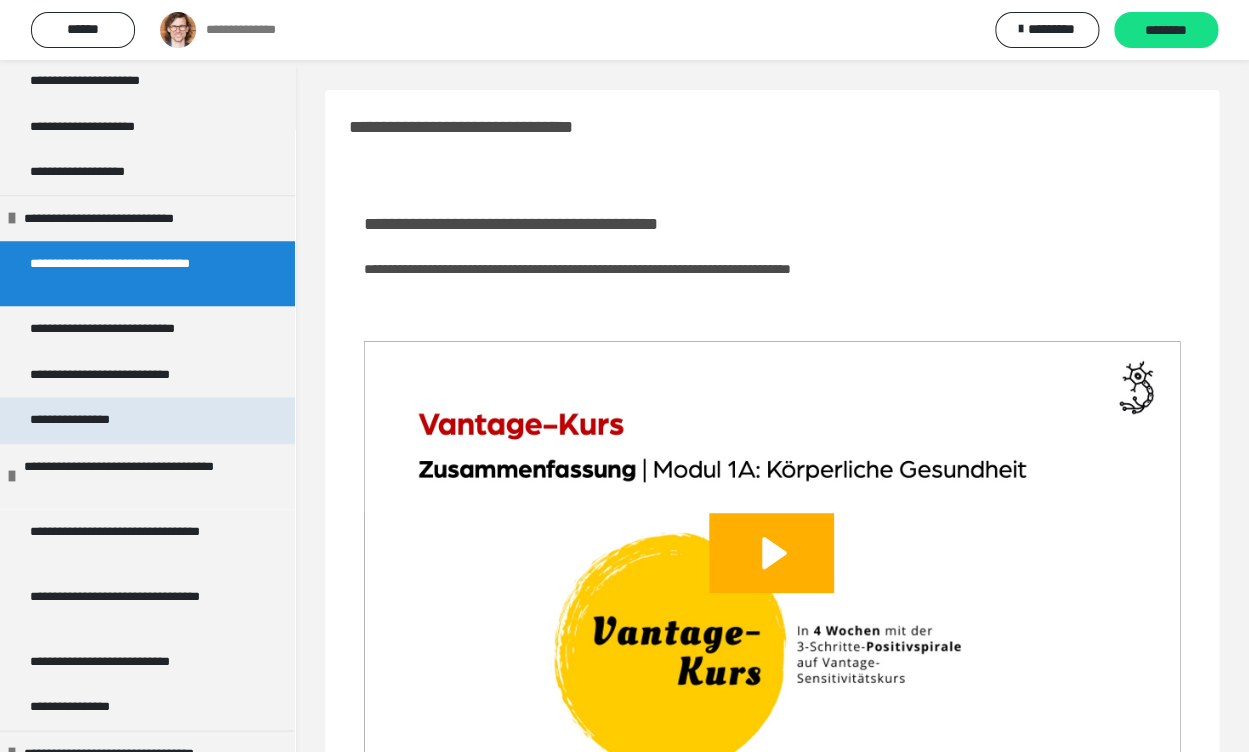 click on "**********" at bounding box center [82, 420] 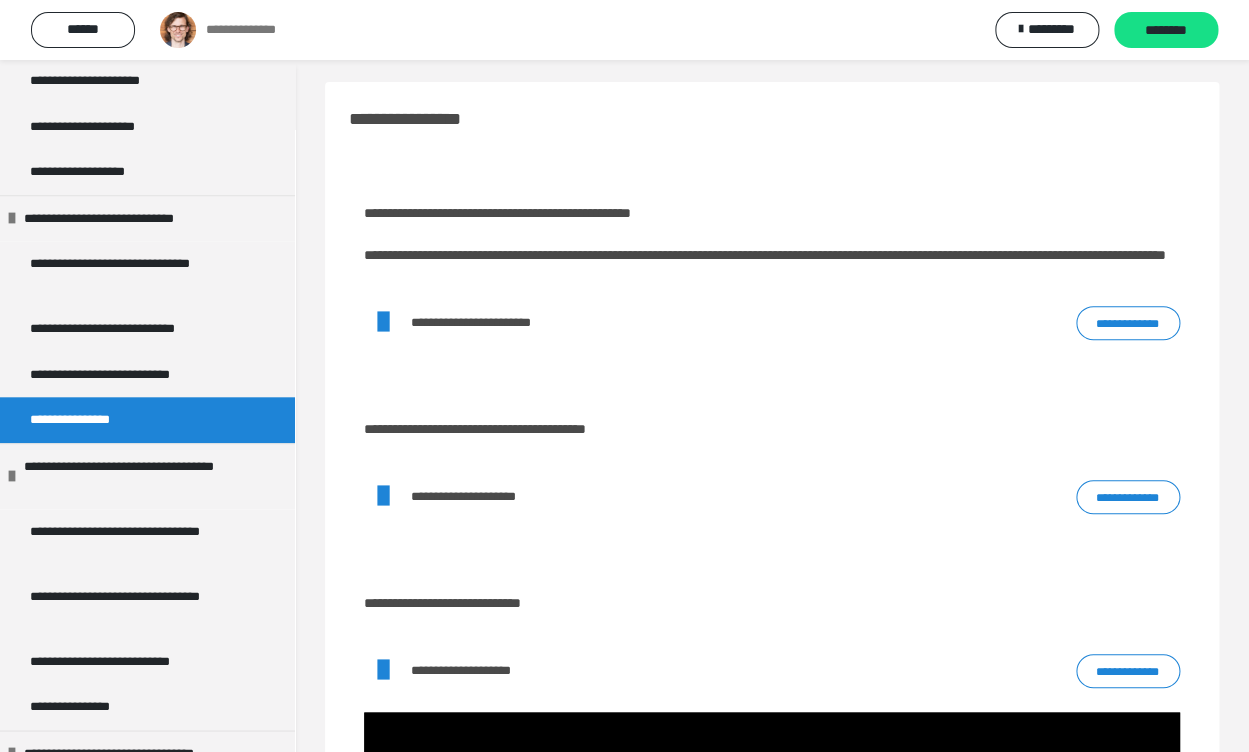 scroll, scrollTop: 10, scrollLeft: 0, axis: vertical 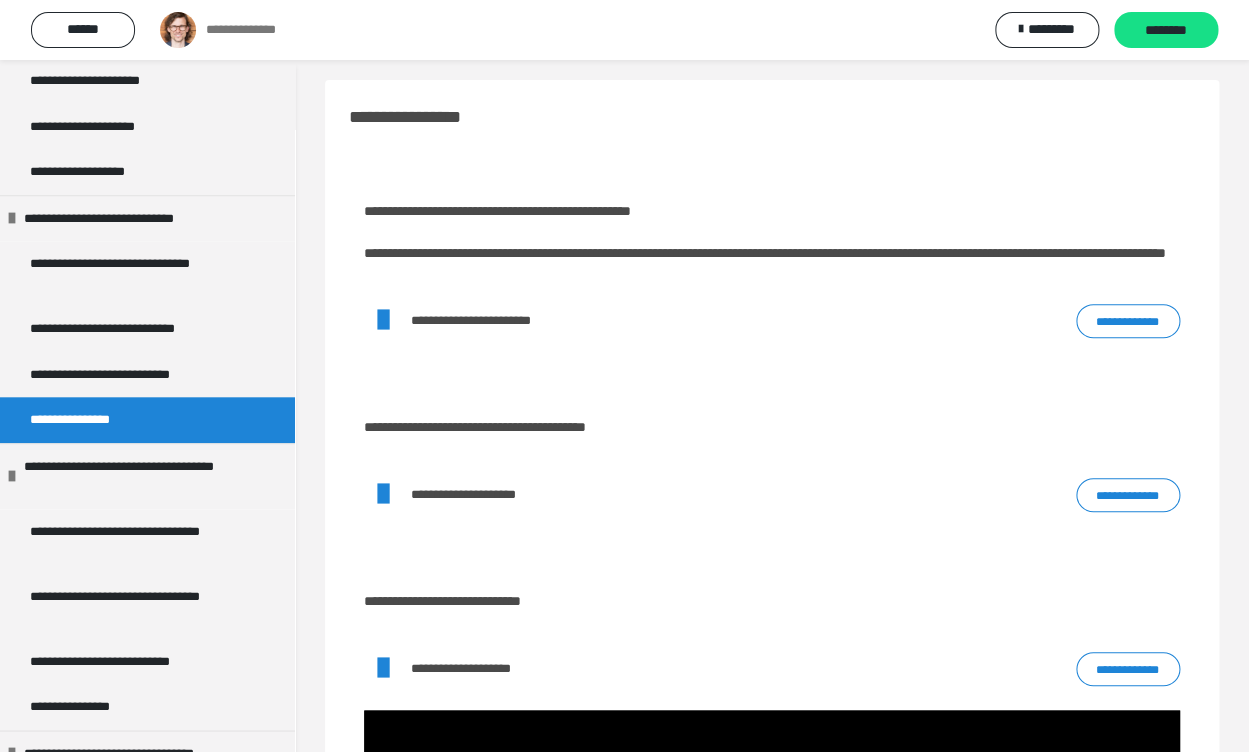 click on "**********" at bounding box center [1128, 321] 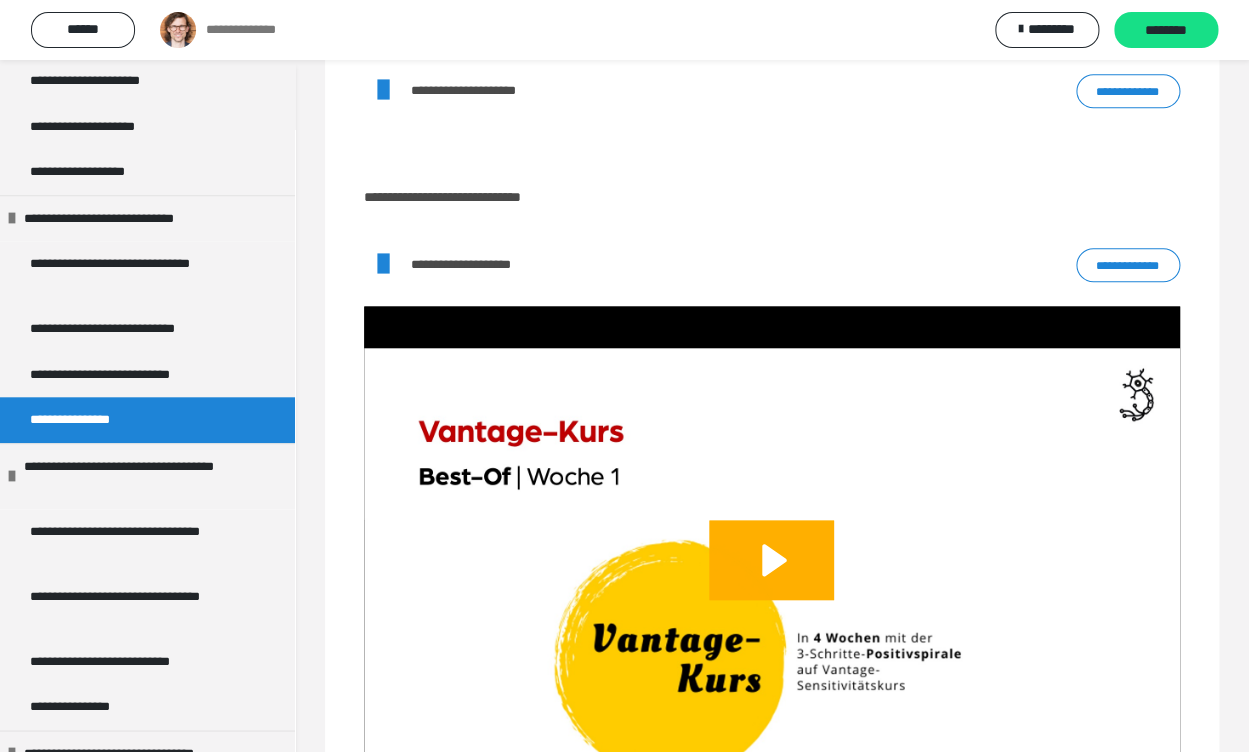 scroll, scrollTop: 396, scrollLeft: 0, axis: vertical 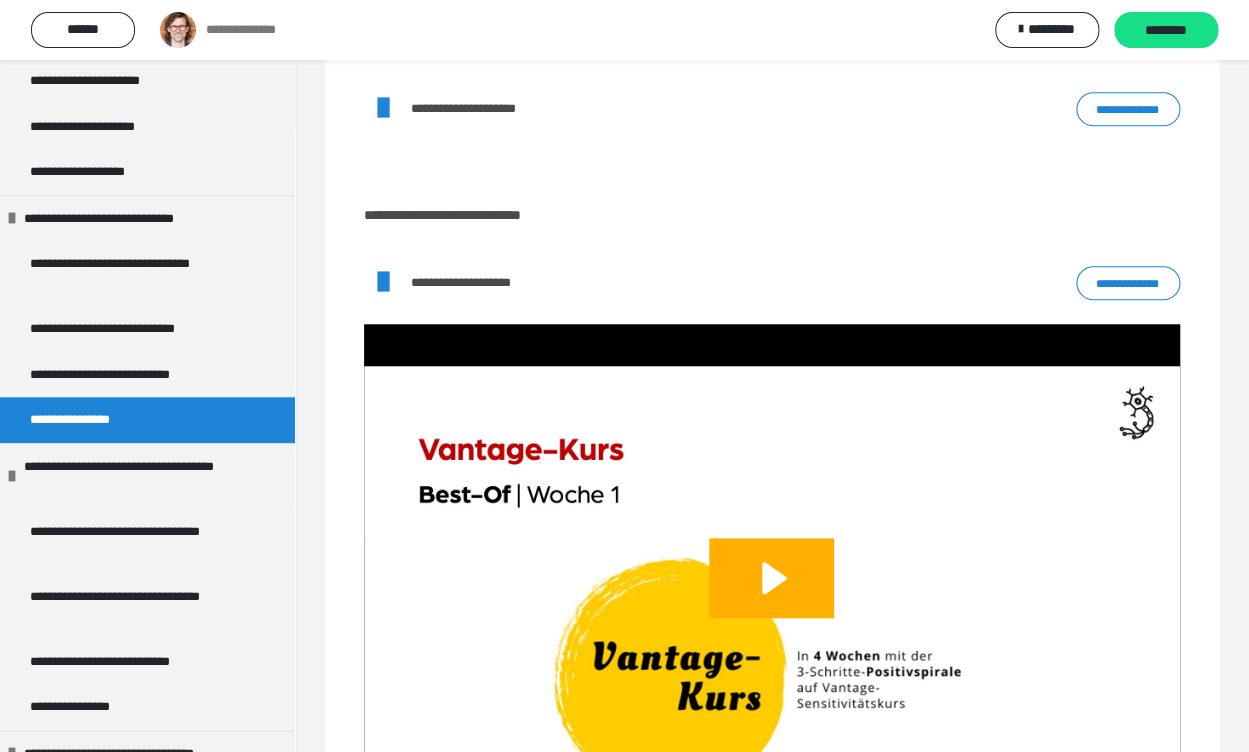 click on "**********" at bounding box center (476, 282) 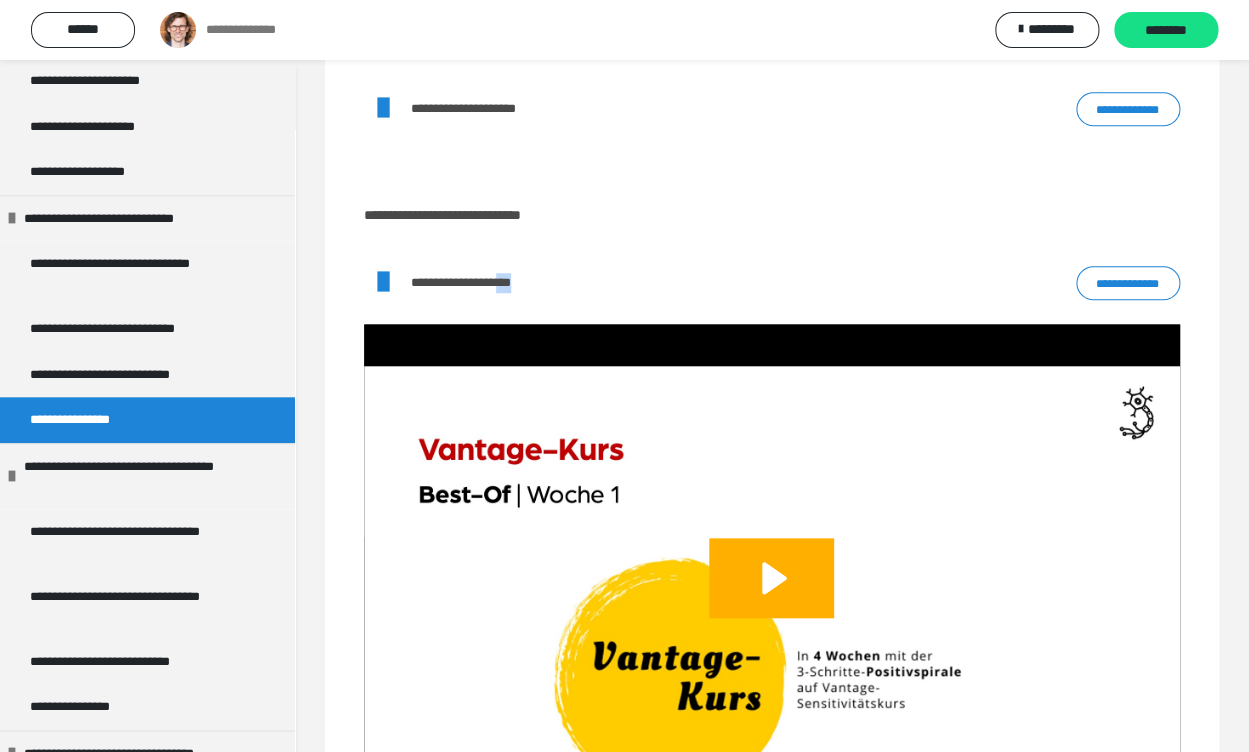 click on "**********" at bounding box center [476, 282] 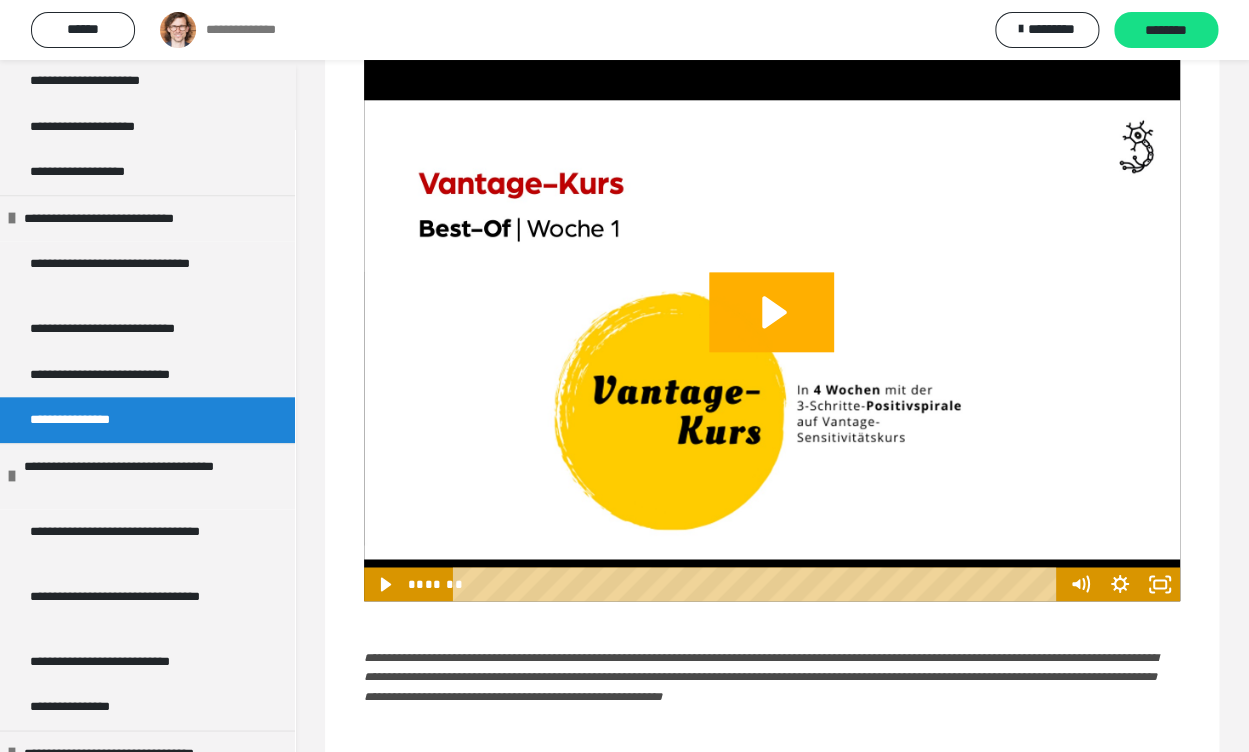 scroll, scrollTop: 664, scrollLeft: 0, axis: vertical 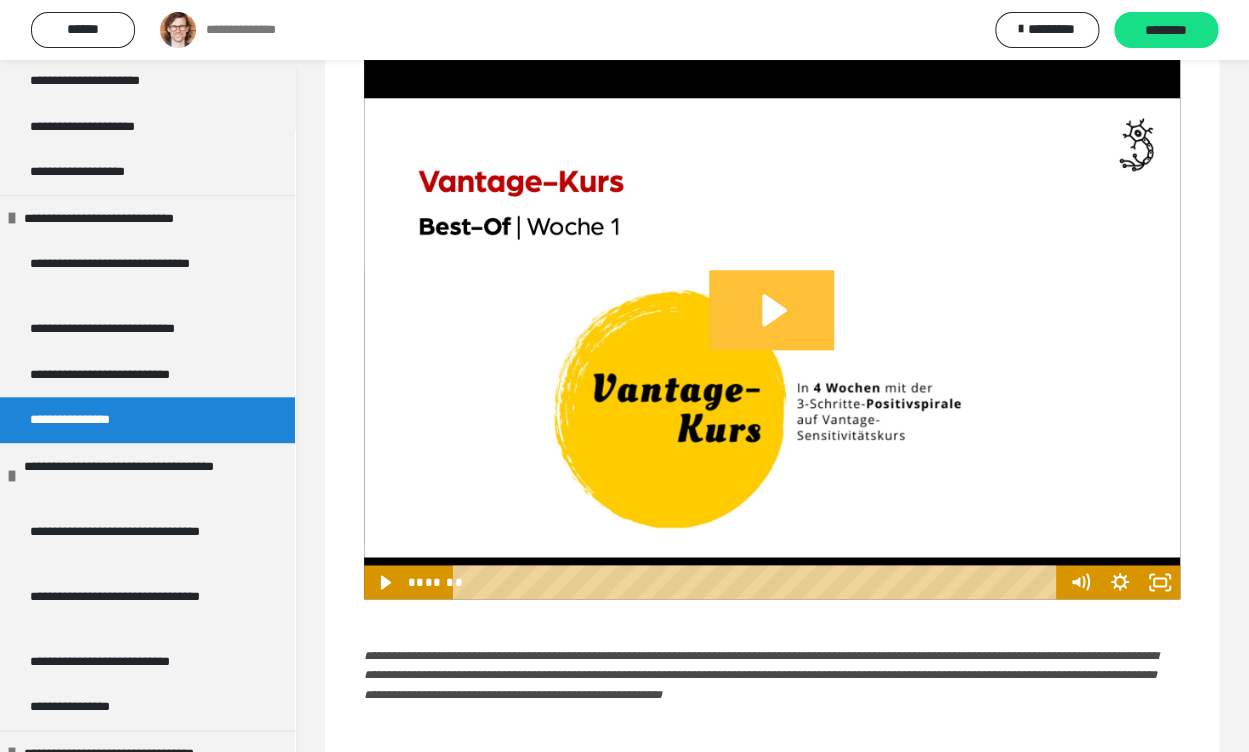 click 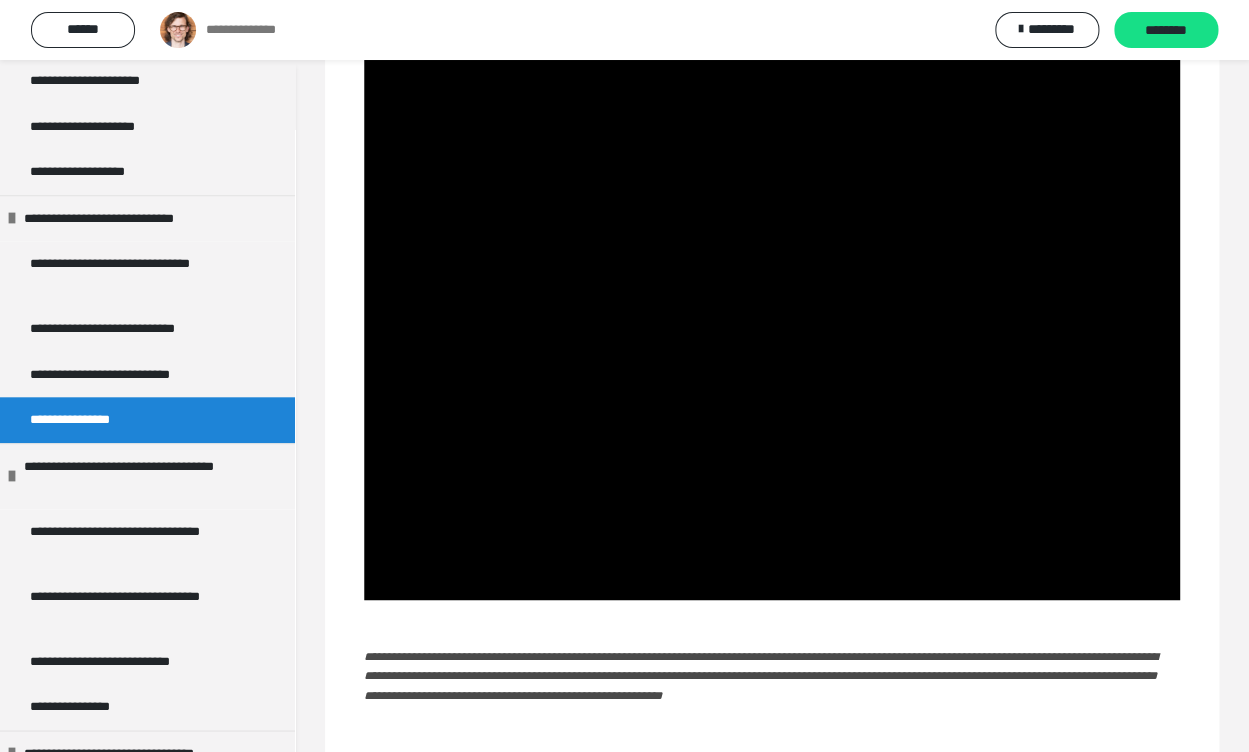 scroll, scrollTop: 671, scrollLeft: 0, axis: vertical 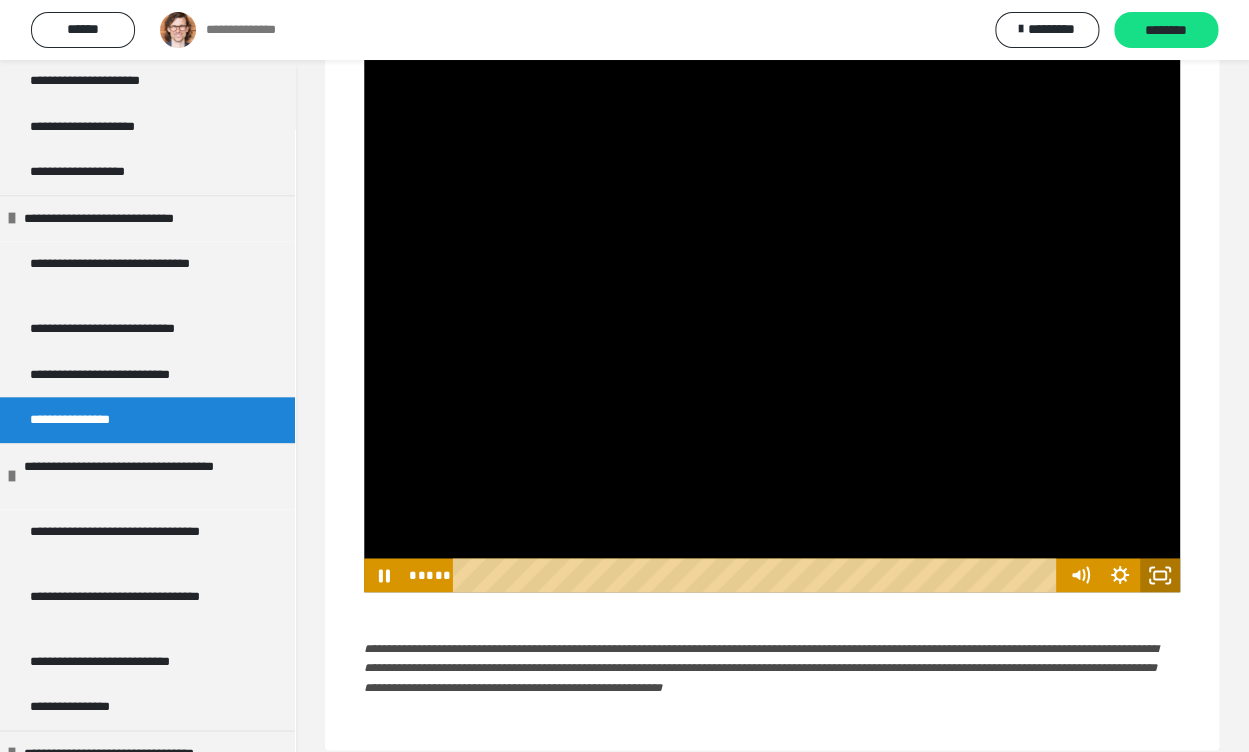 click 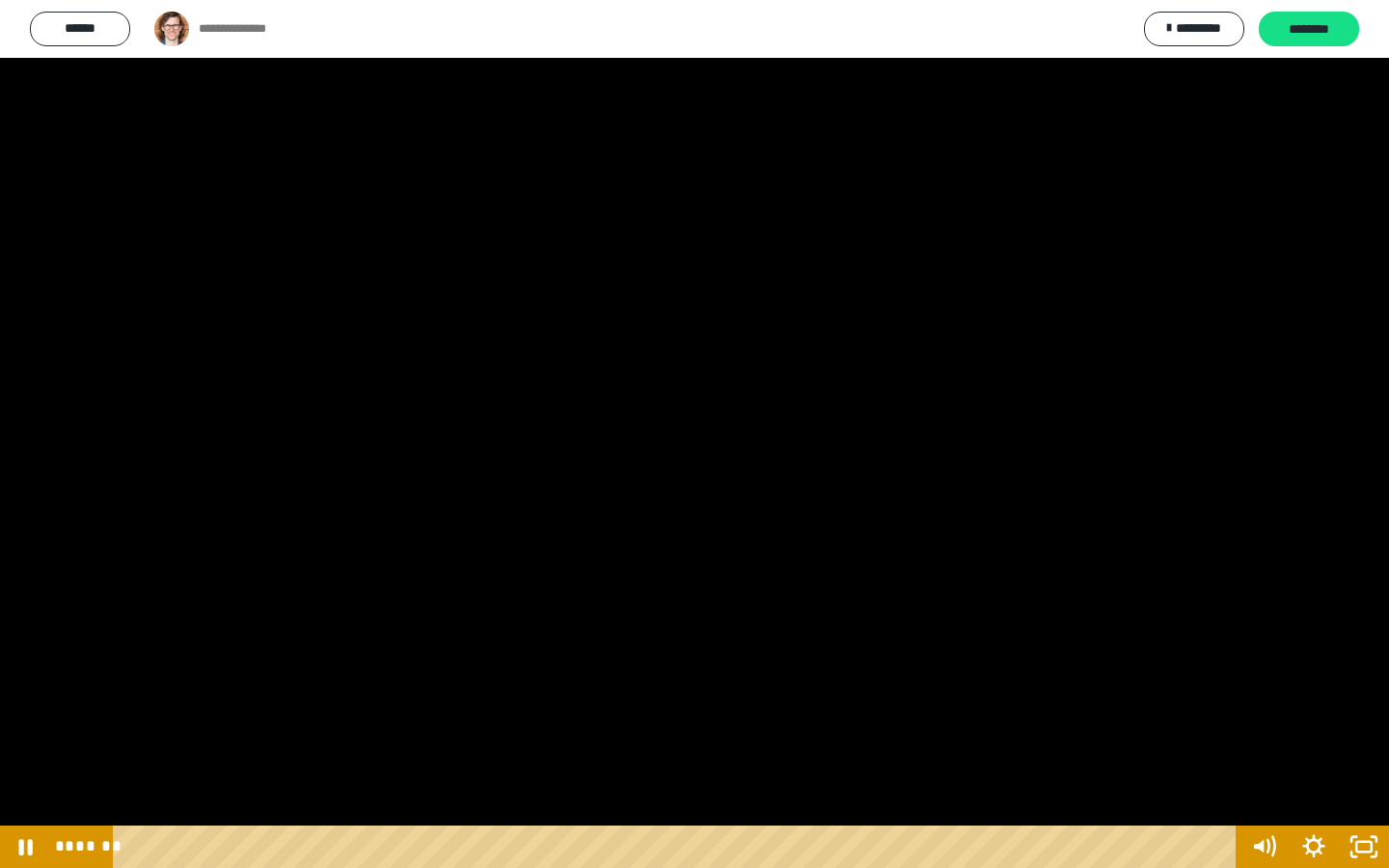 click at bounding box center (678, 847) 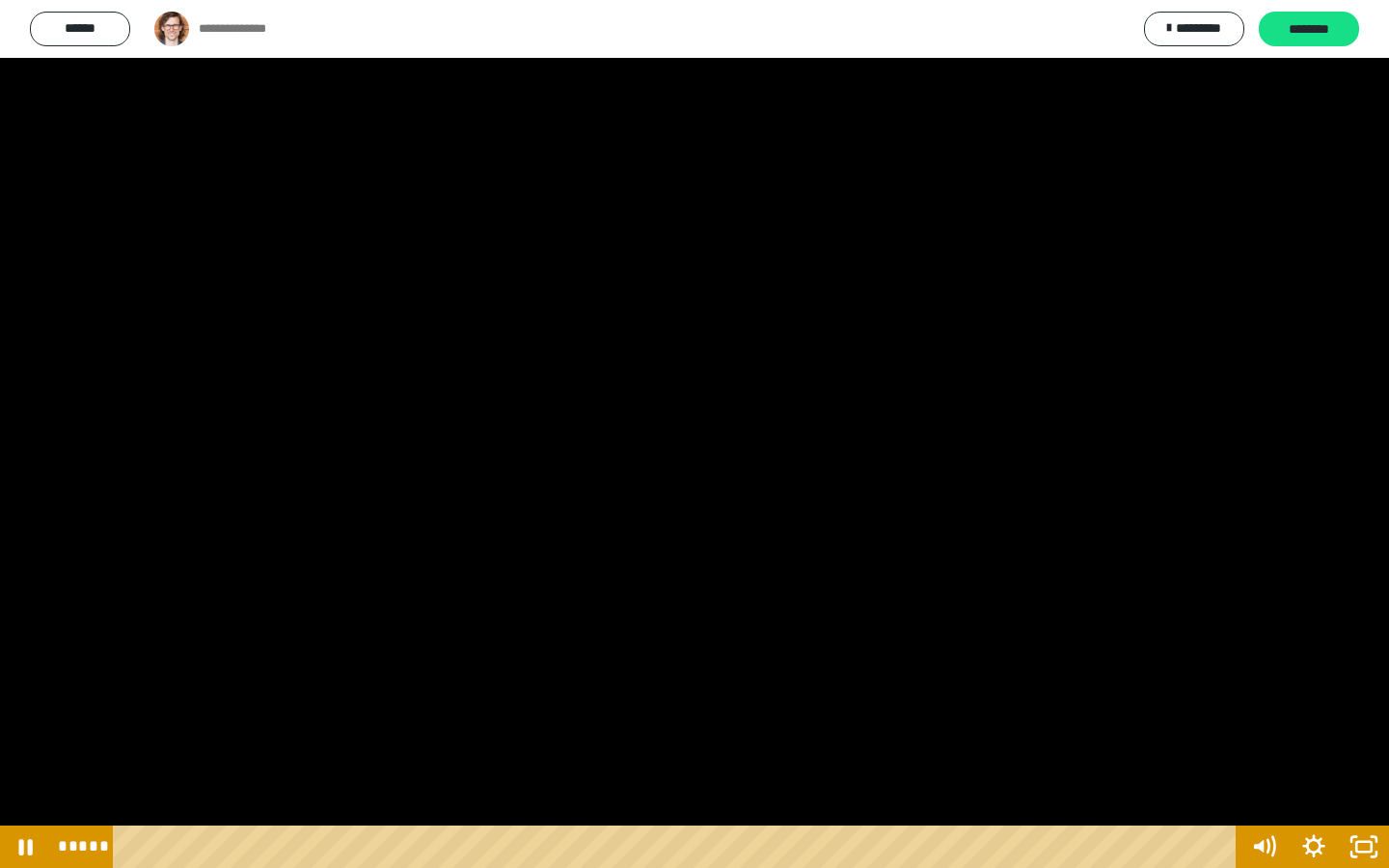 click at bounding box center (678, 847) 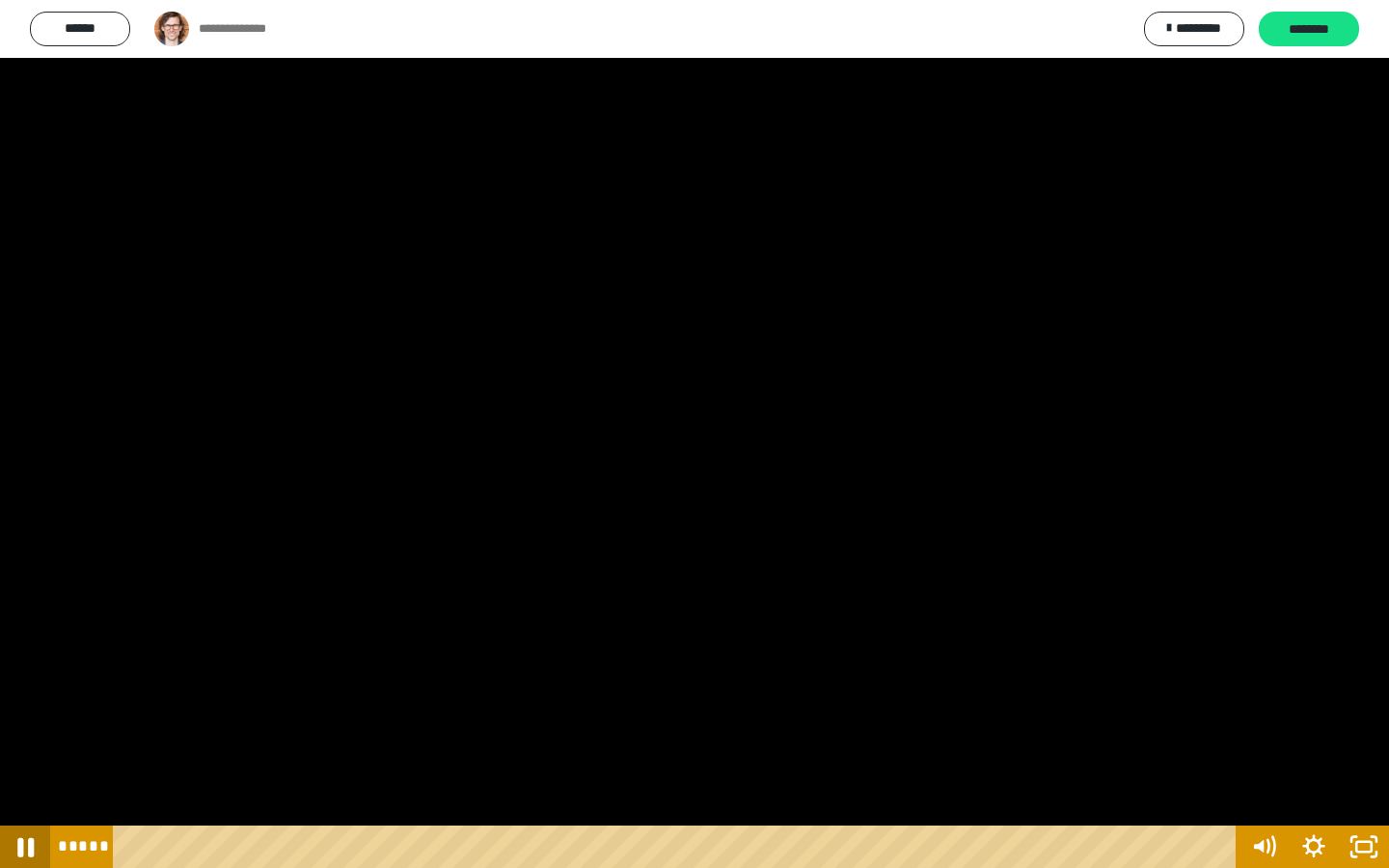 click 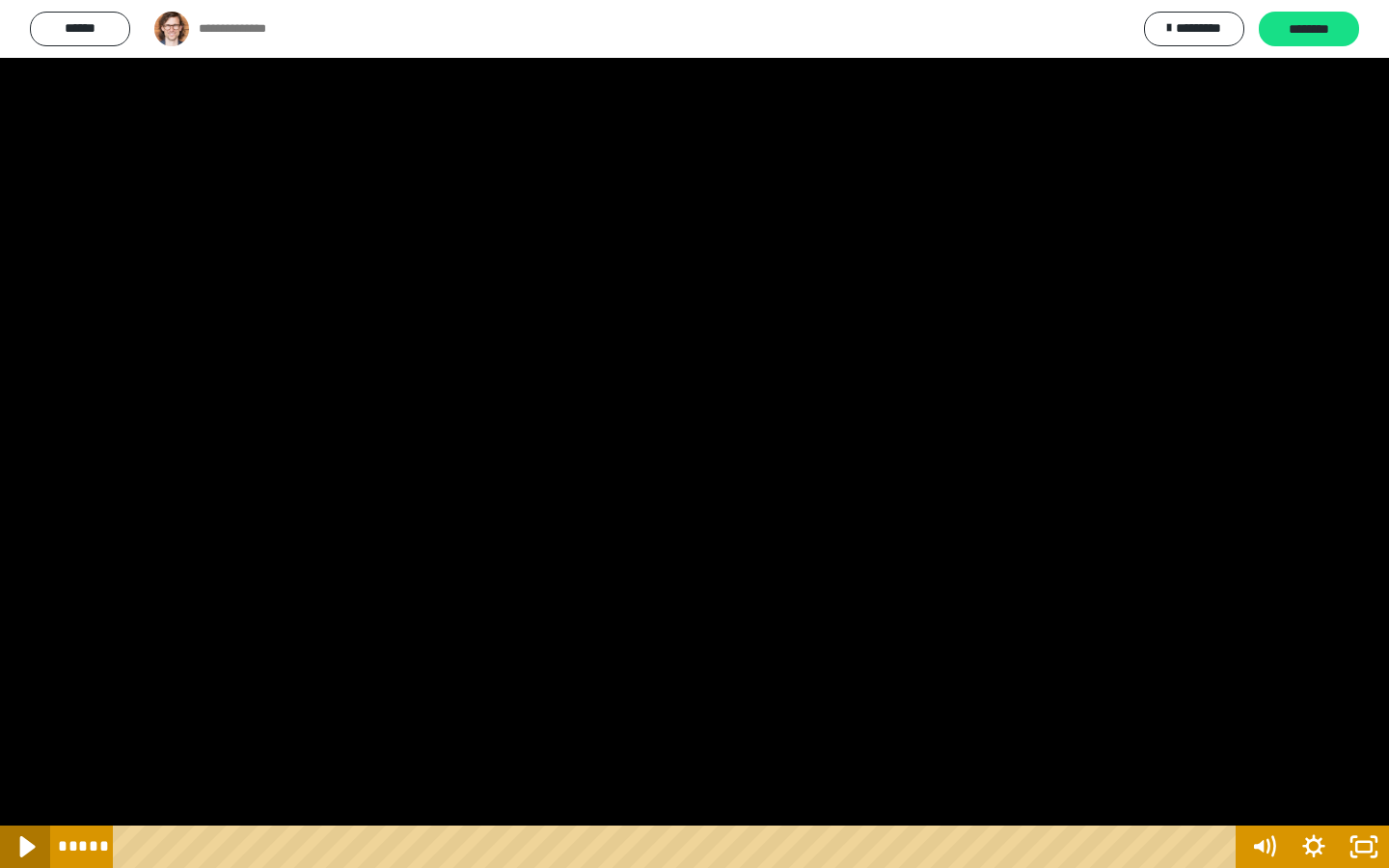 click 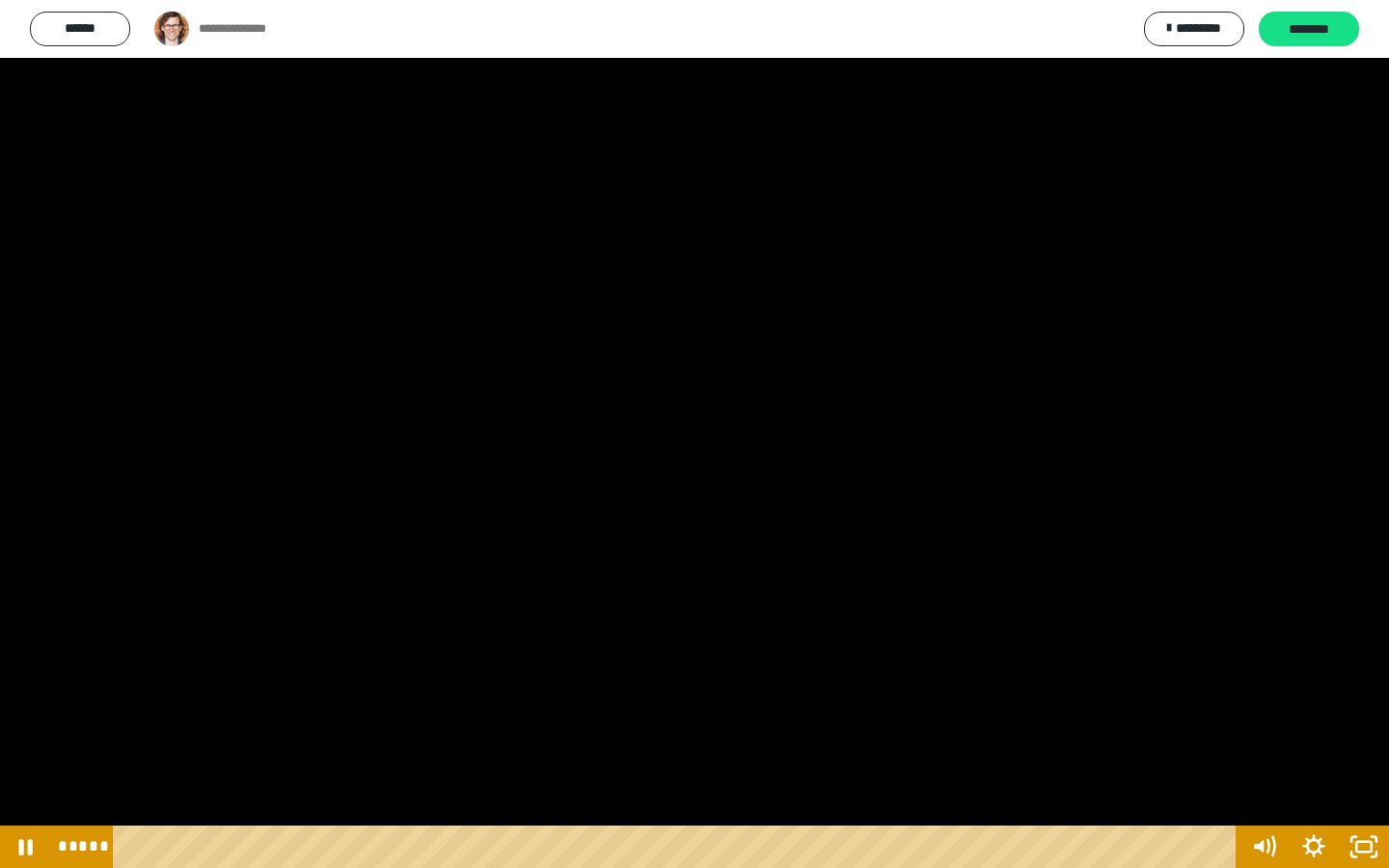 type 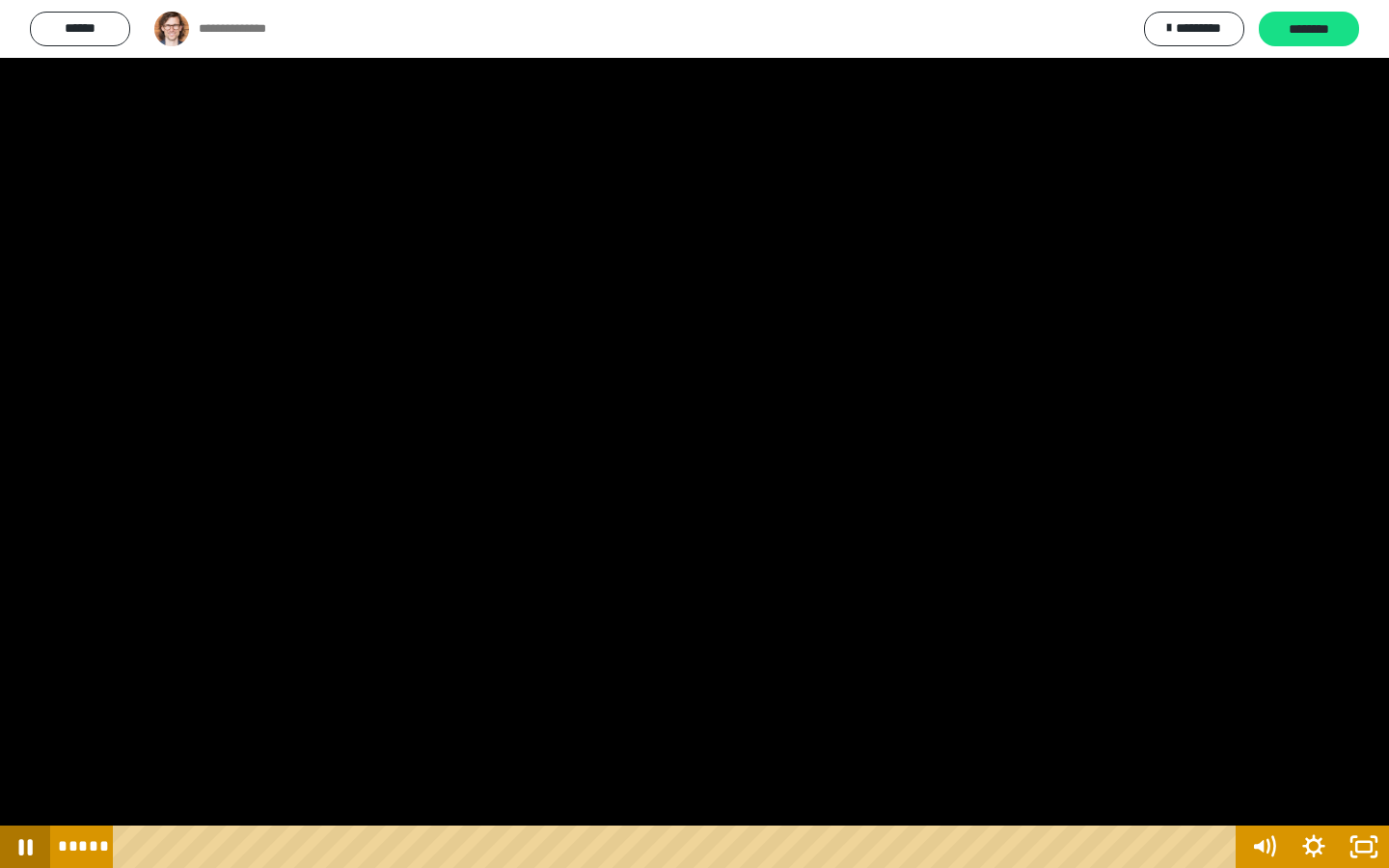 click 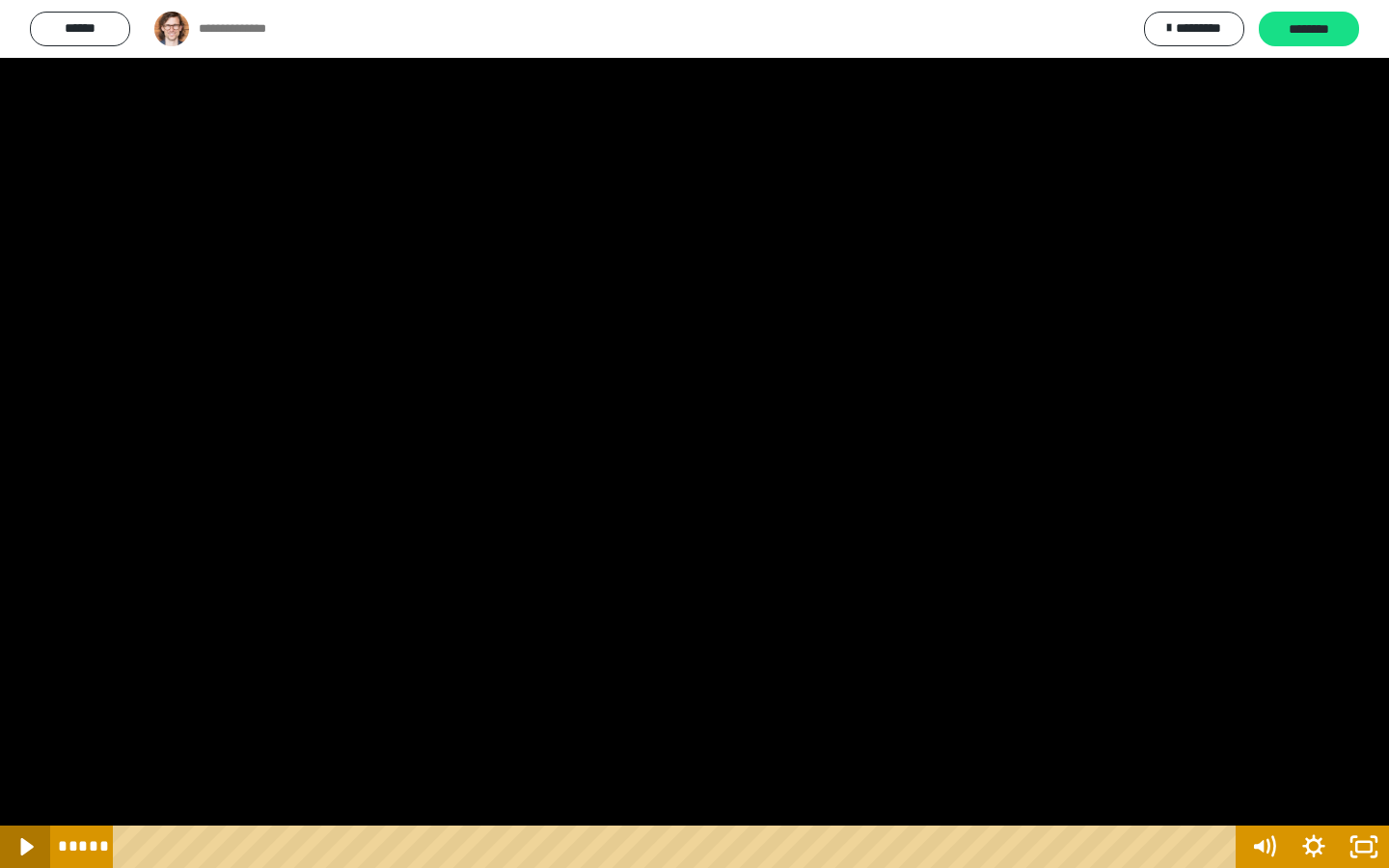 click 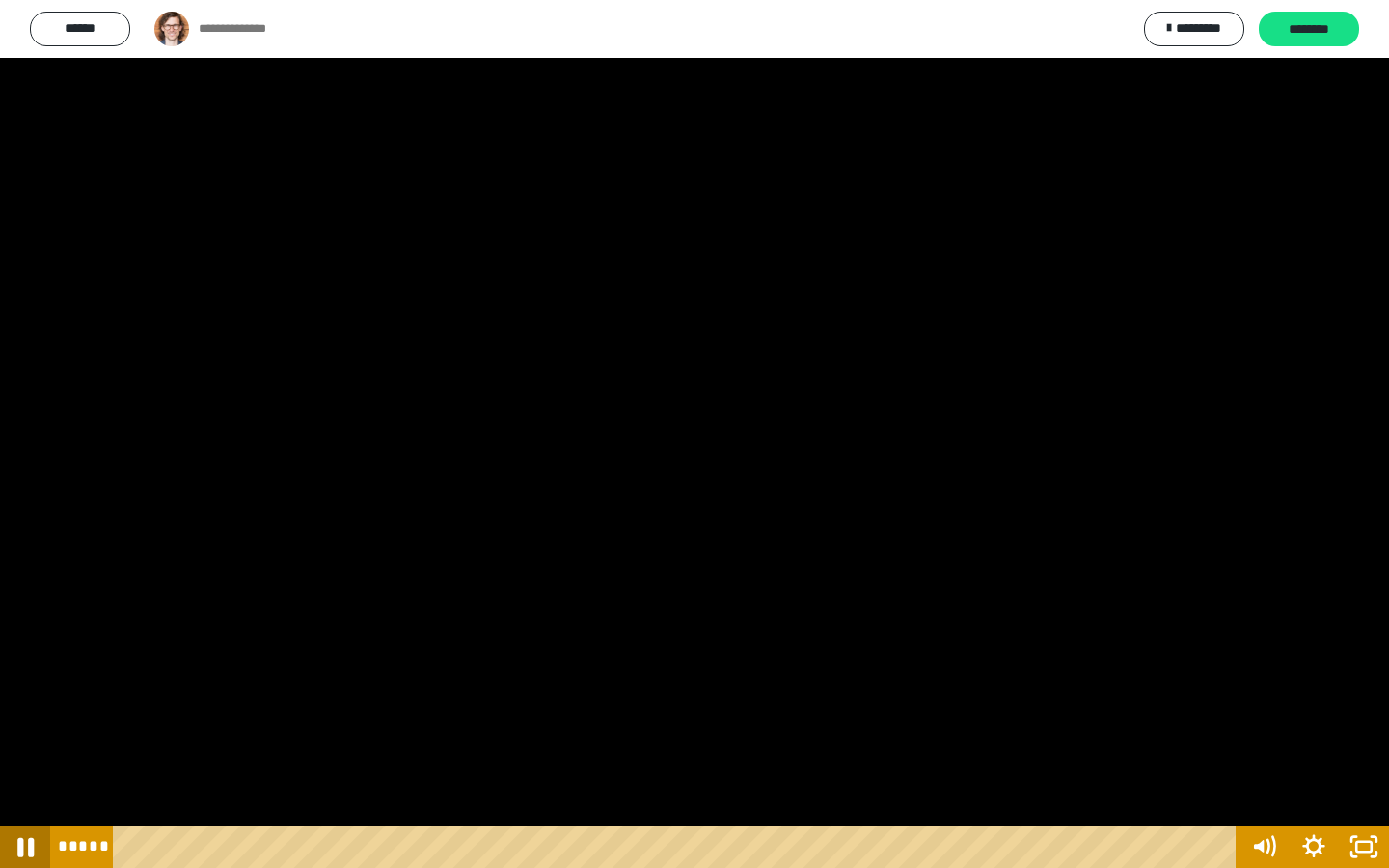 click 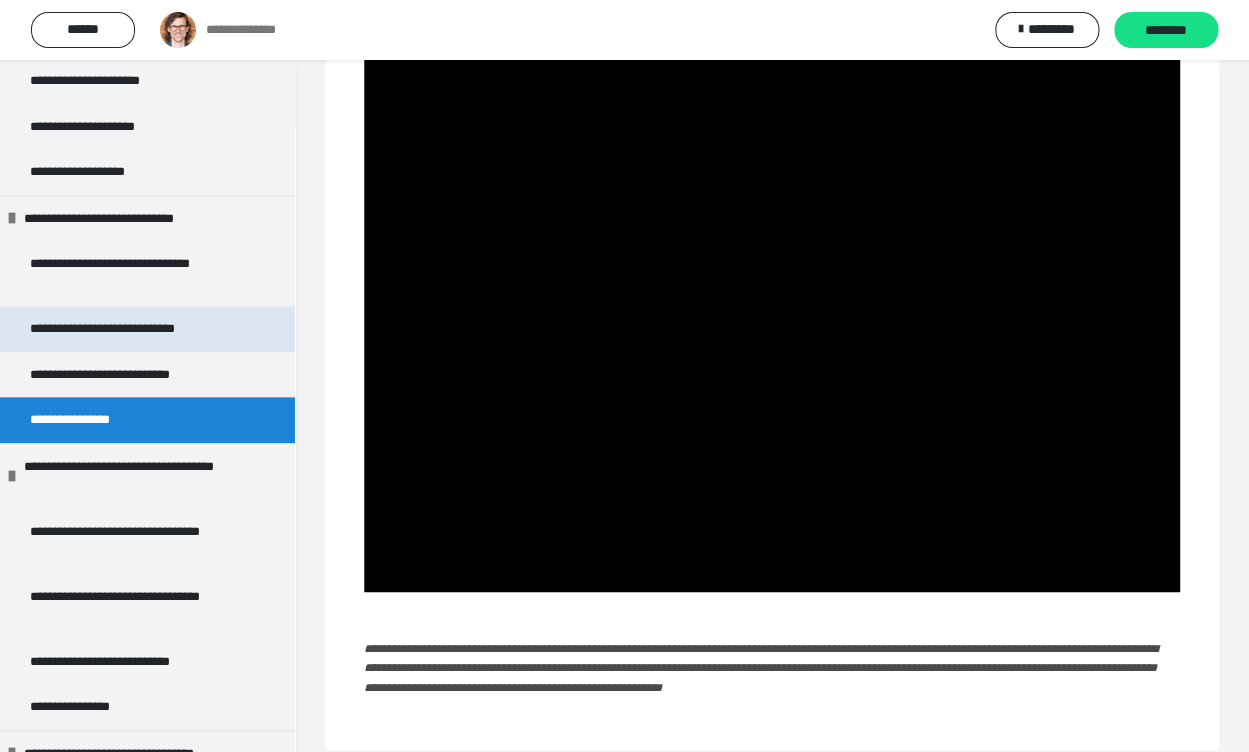 click on "**********" at bounding box center [129, 329] 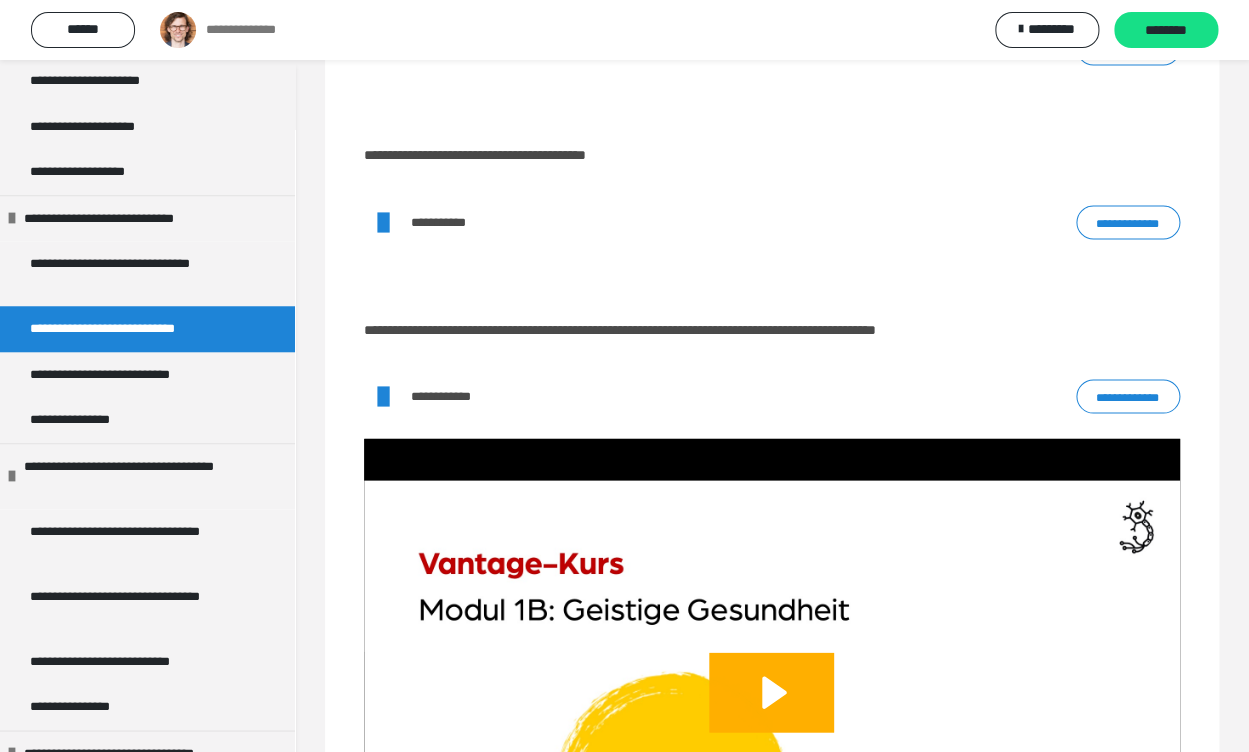 scroll, scrollTop: 1066, scrollLeft: 0, axis: vertical 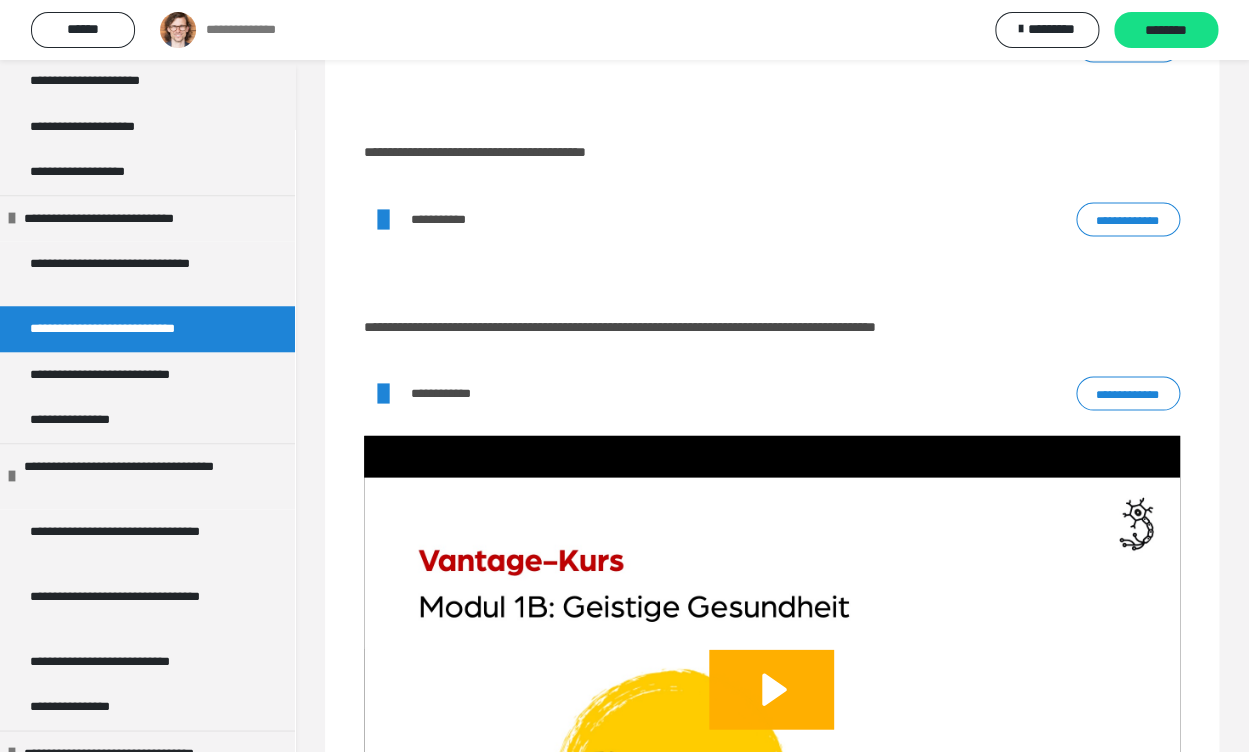 click on "**********" at bounding box center (1128, 393) 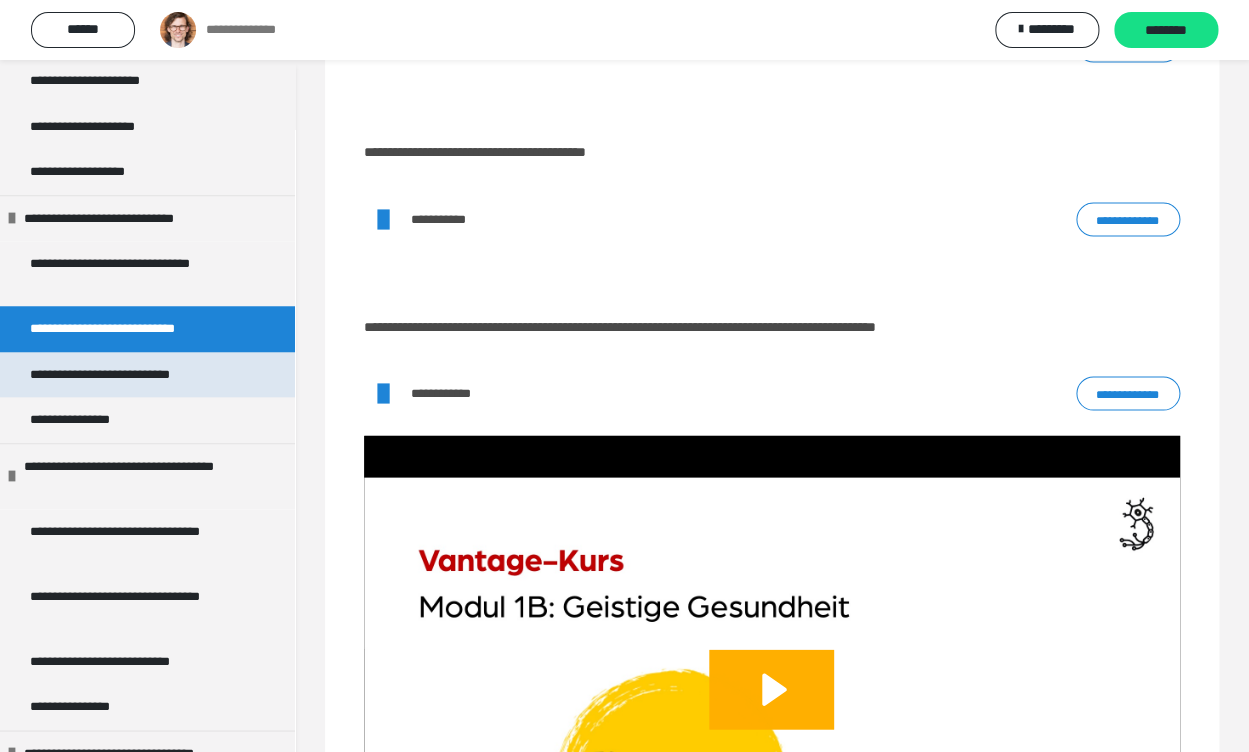 click on "**********" at bounding box center [125, 375] 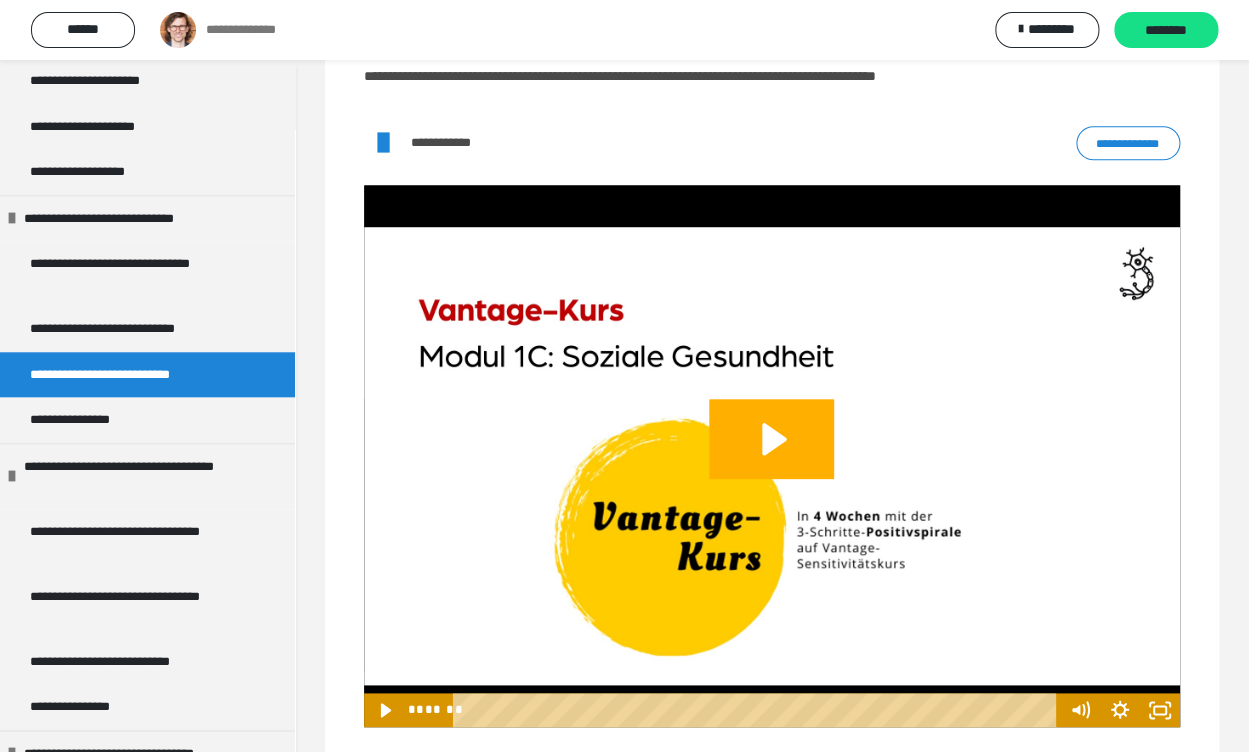 scroll, scrollTop: 2841, scrollLeft: 0, axis: vertical 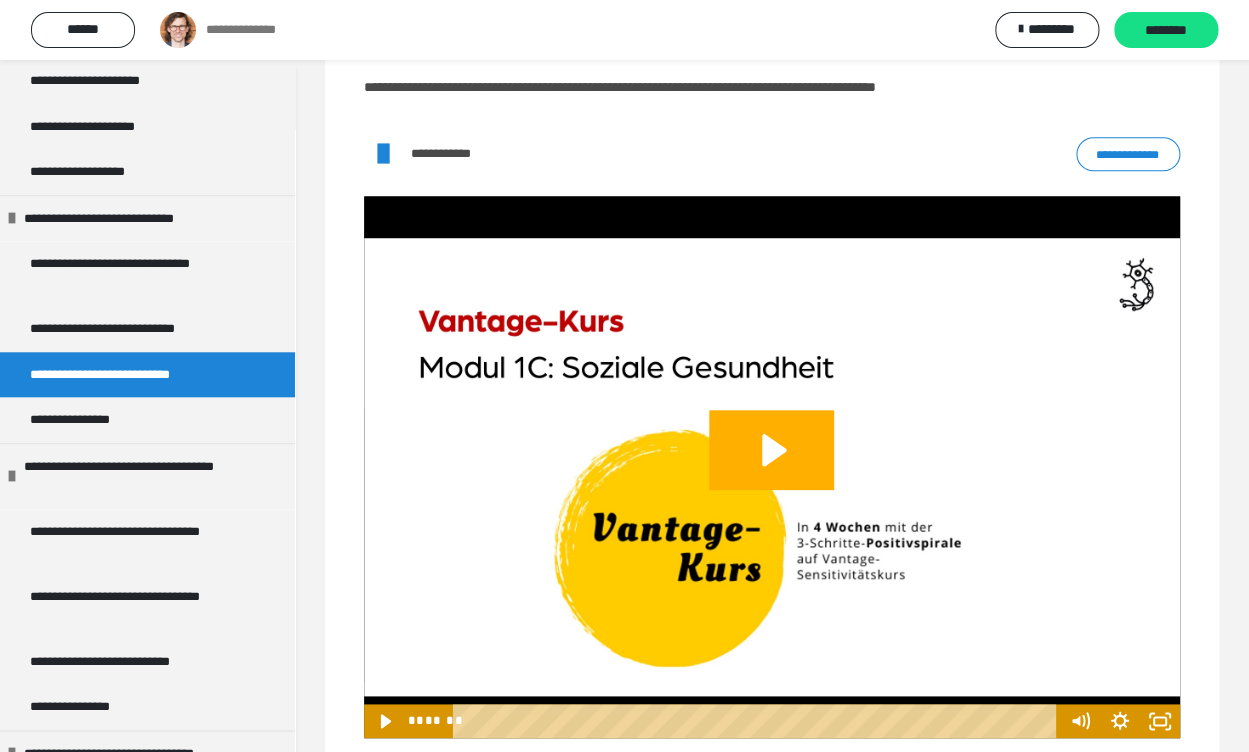 click on "**********" at bounding box center (1128, 154) 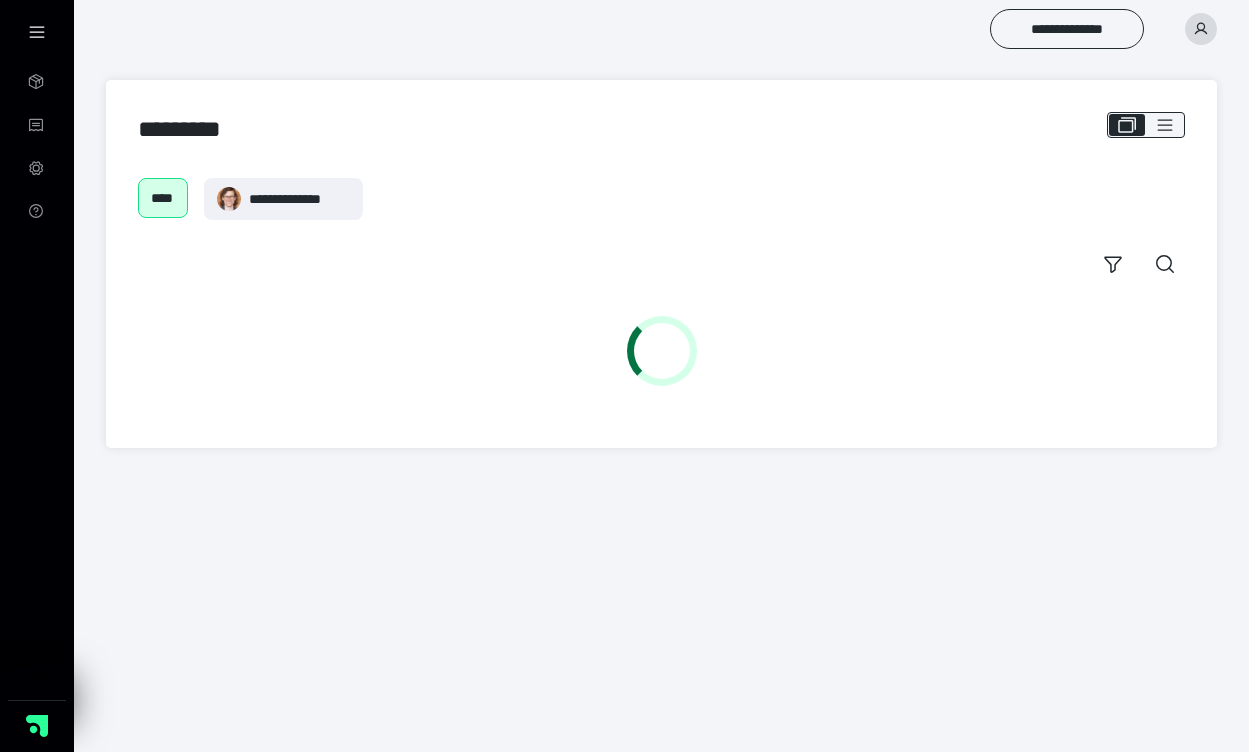 scroll, scrollTop: 0, scrollLeft: 0, axis: both 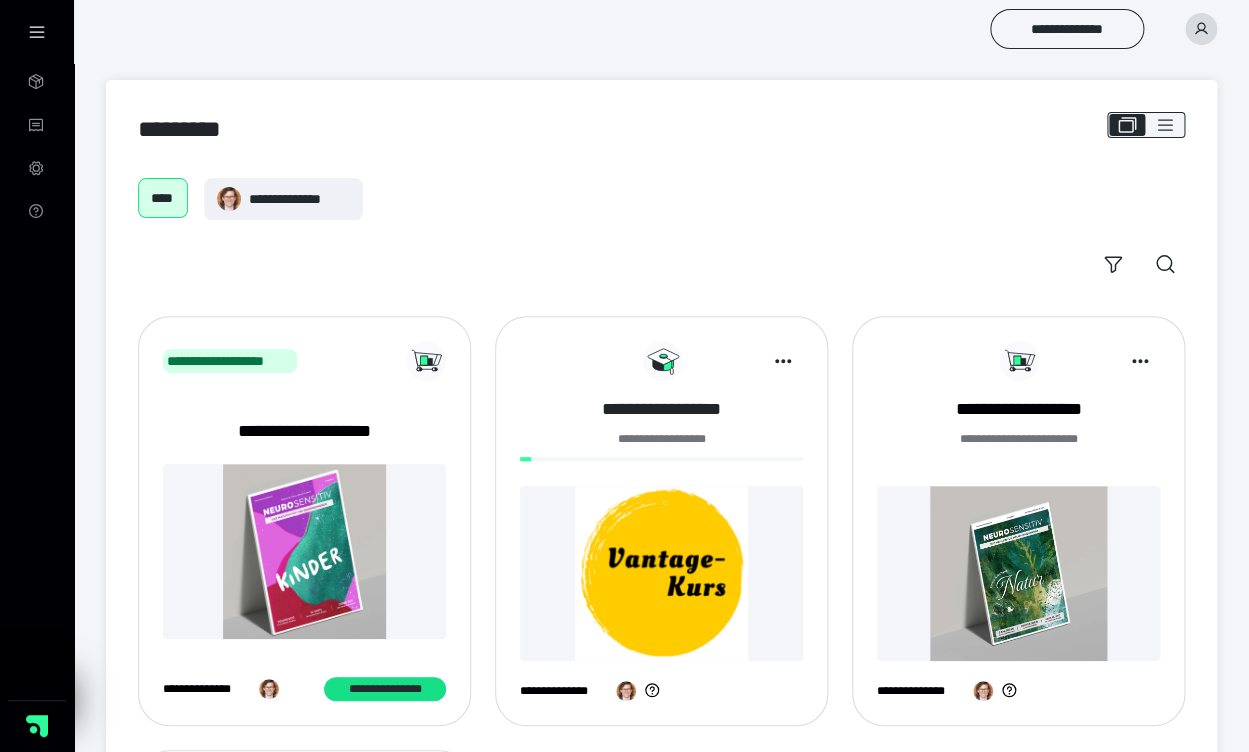 click on "**********" at bounding box center [661, 409] 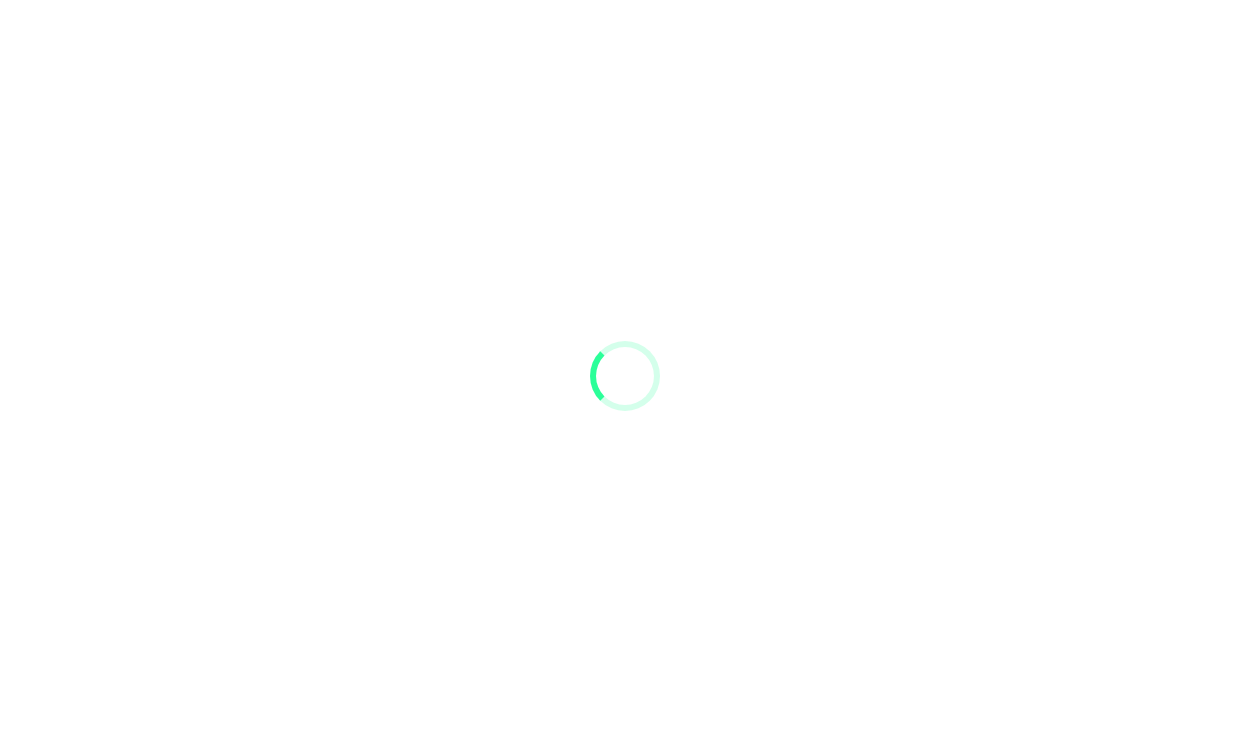 scroll, scrollTop: 0, scrollLeft: 0, axis: both 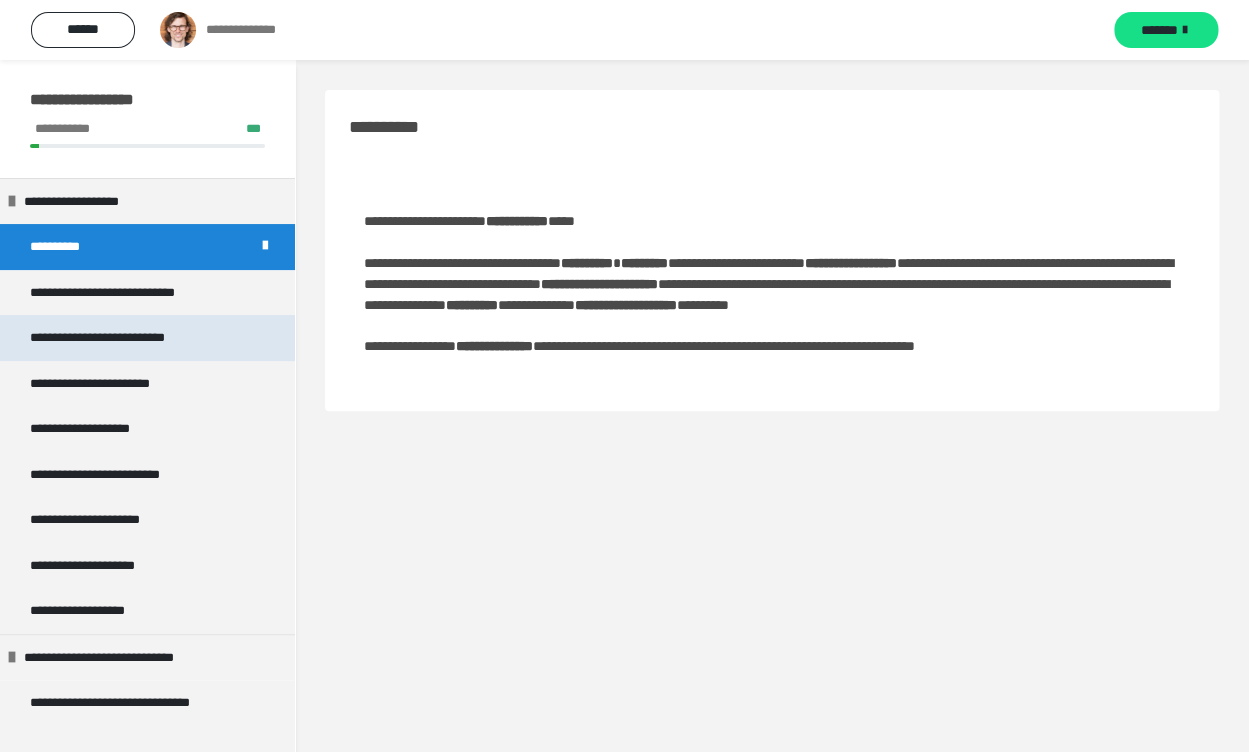 click on "**********" at bounding box center [115, 338] 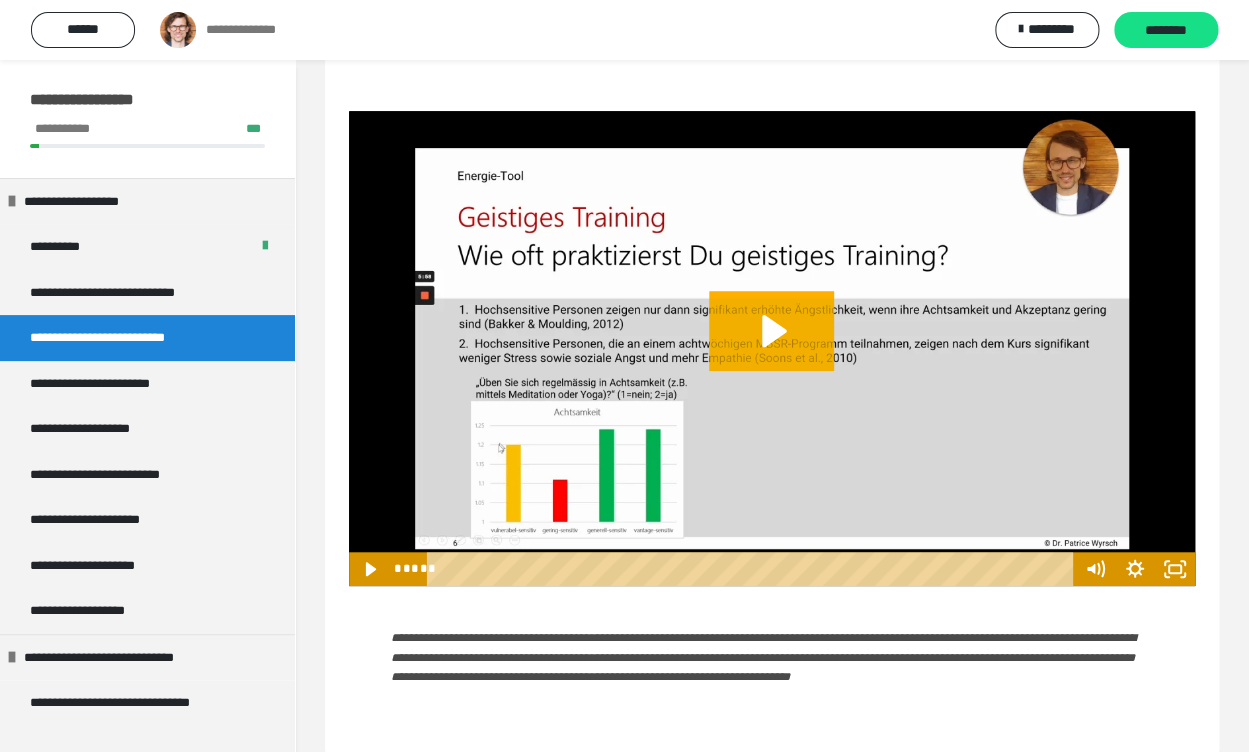 scroll, scrollTop: 207, scrollLeft: 0, axis: vertical 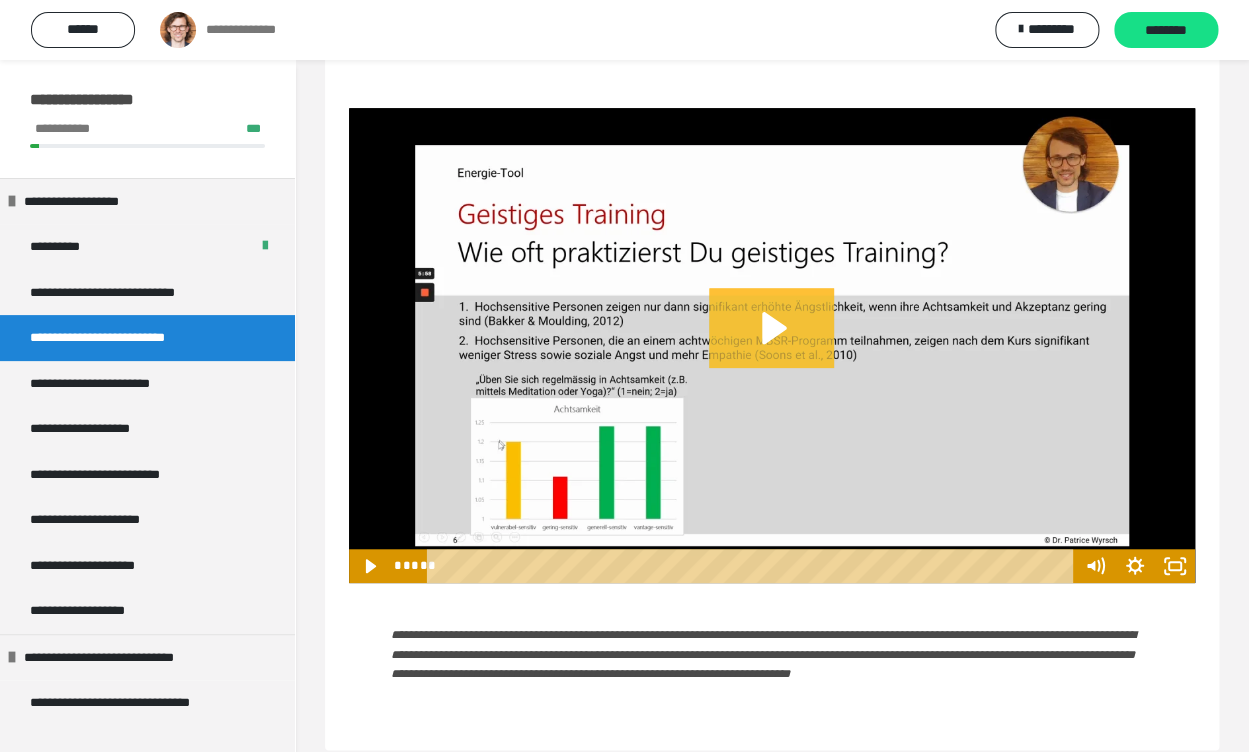 click 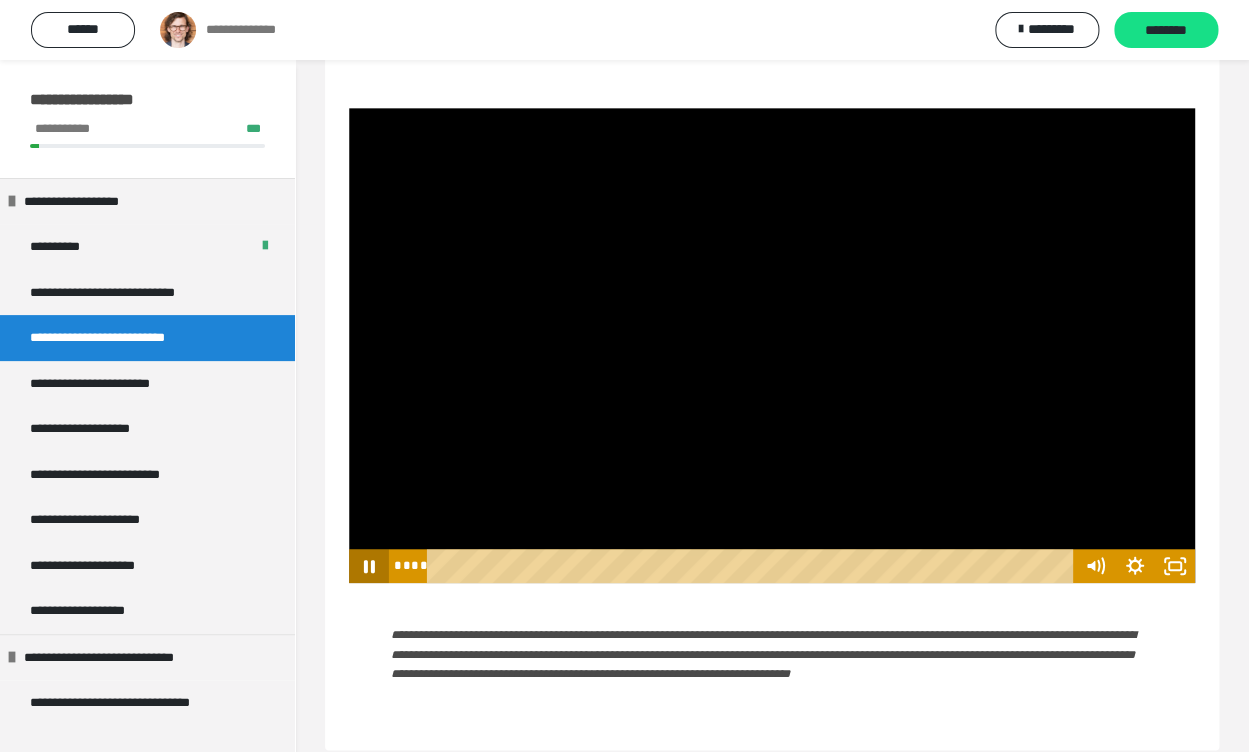 click 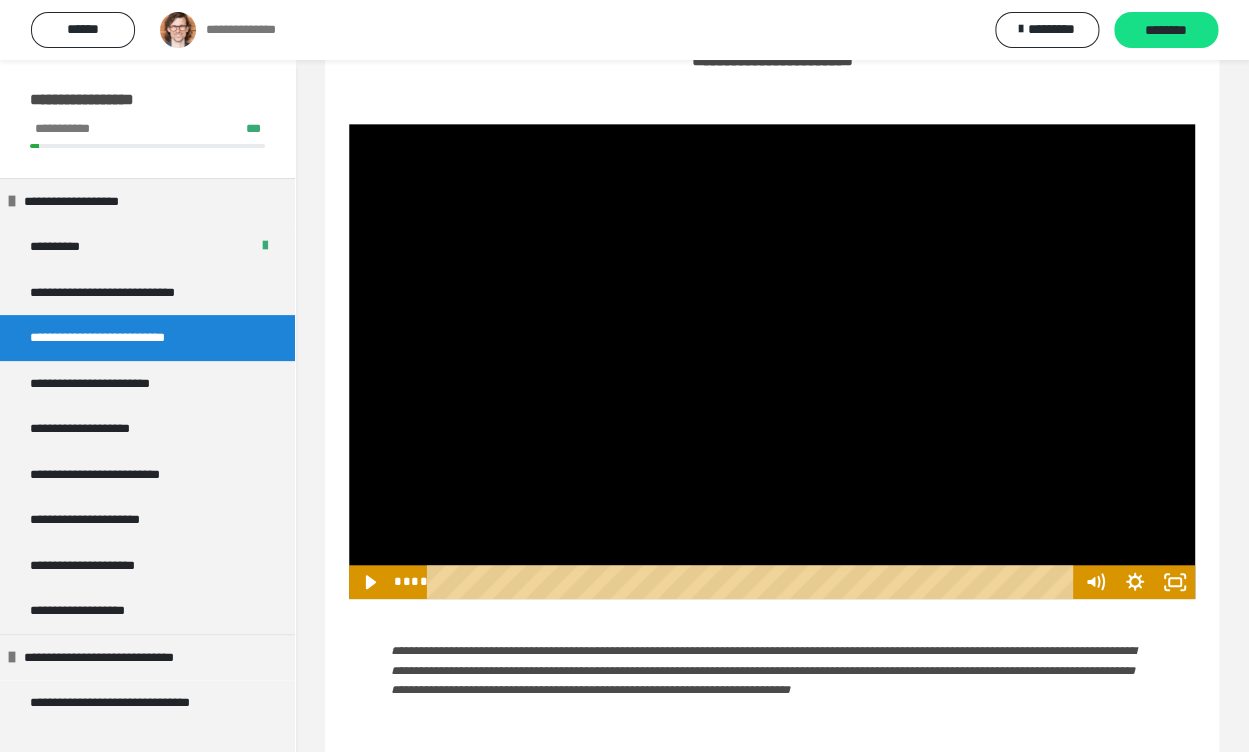 scroll, scrollTop: 255, scrollLeft: 0, axis: vertical 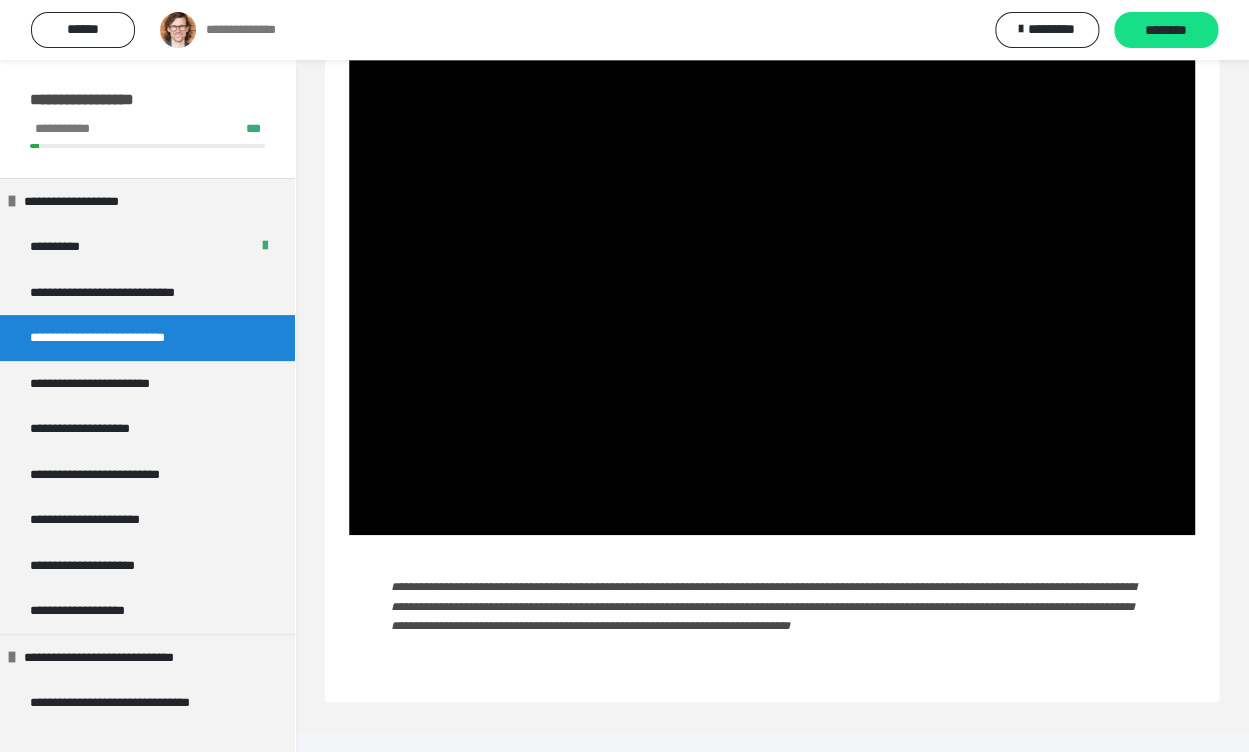 click on "**********" at bounding box center [115, 338] 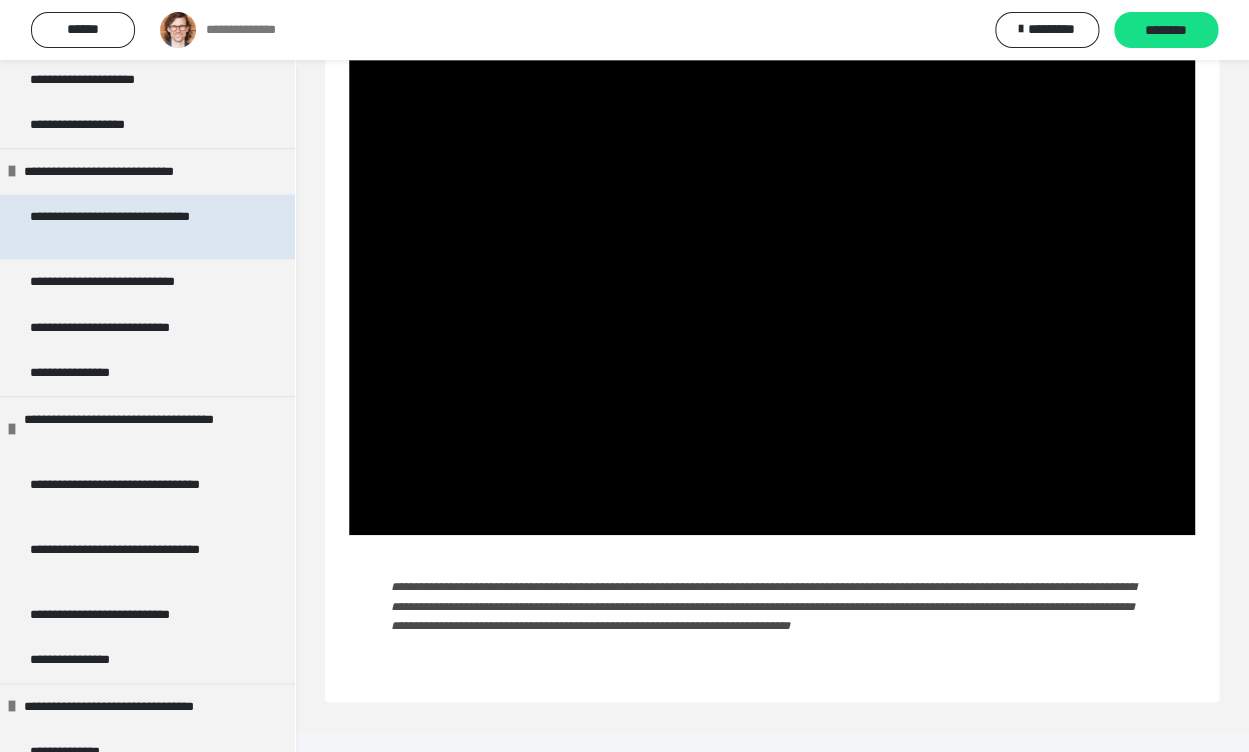scroll, scrollTop: 495, scrollLeft: 0, axis: vertical 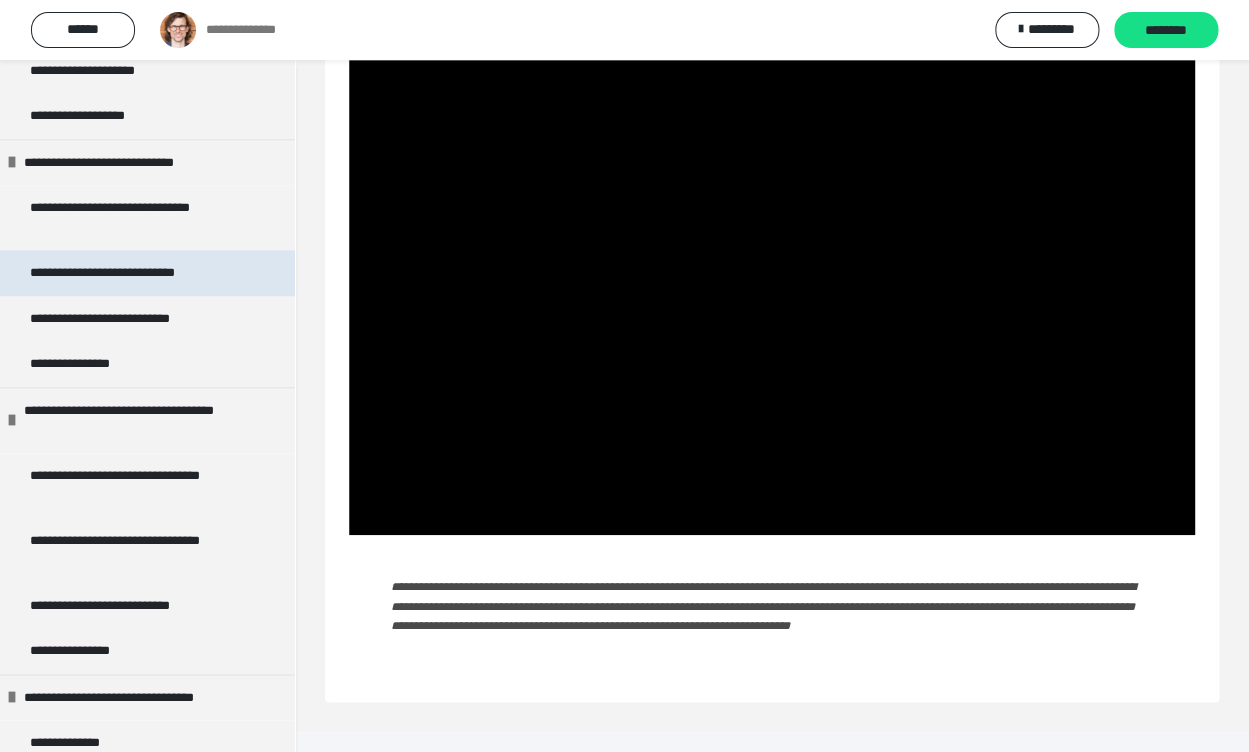click on "**********" at bounding box center [129, 273] 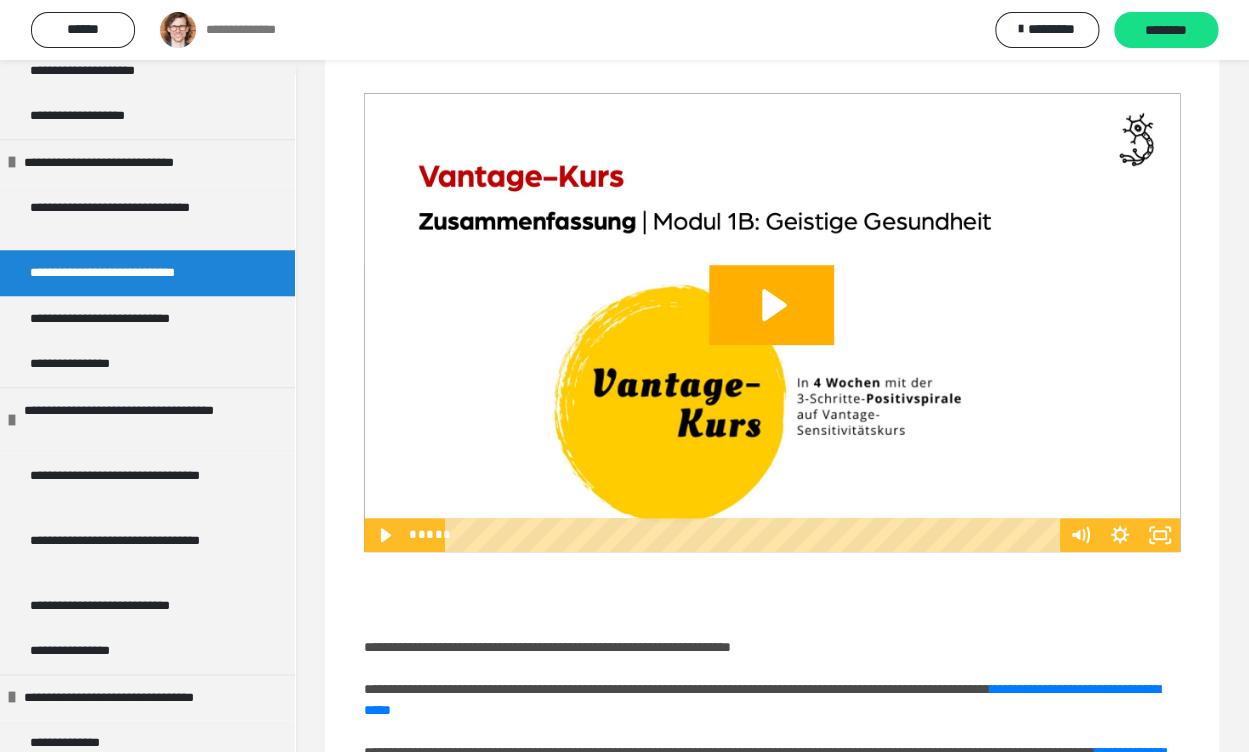 scroll, scrollTop: 239, scrollLeft: 0, axis: vertical 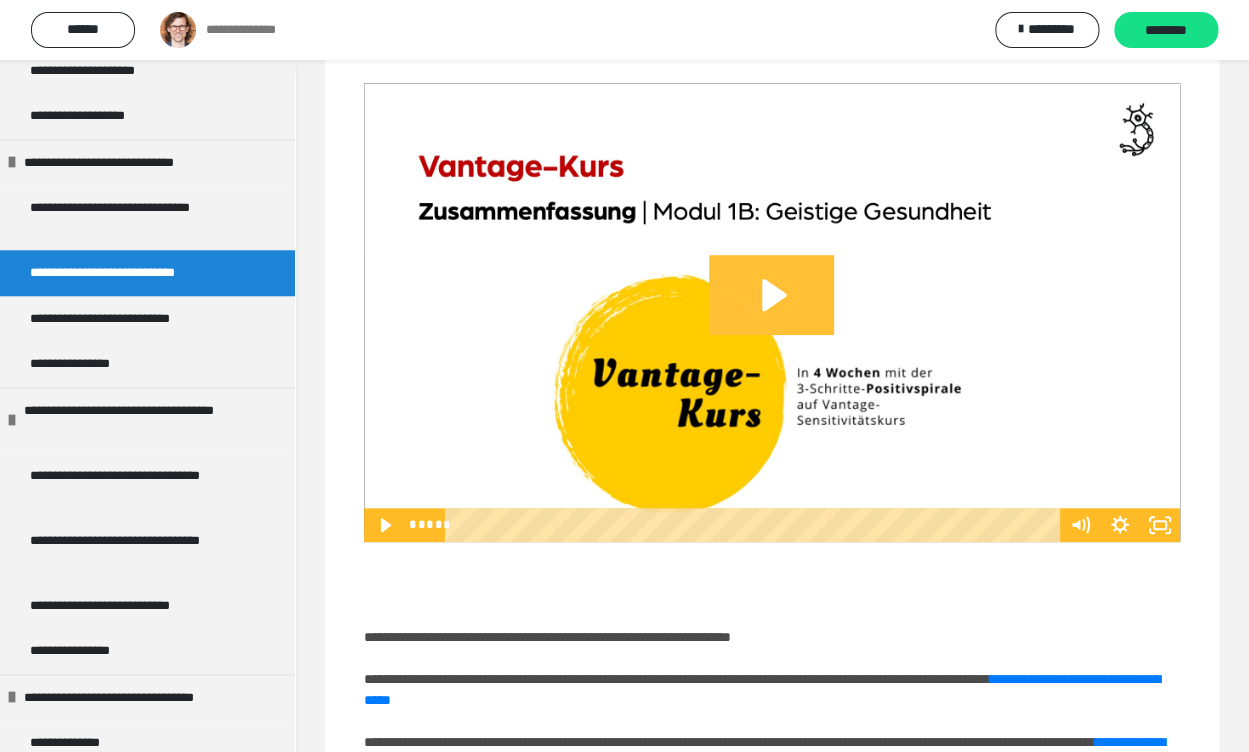 click 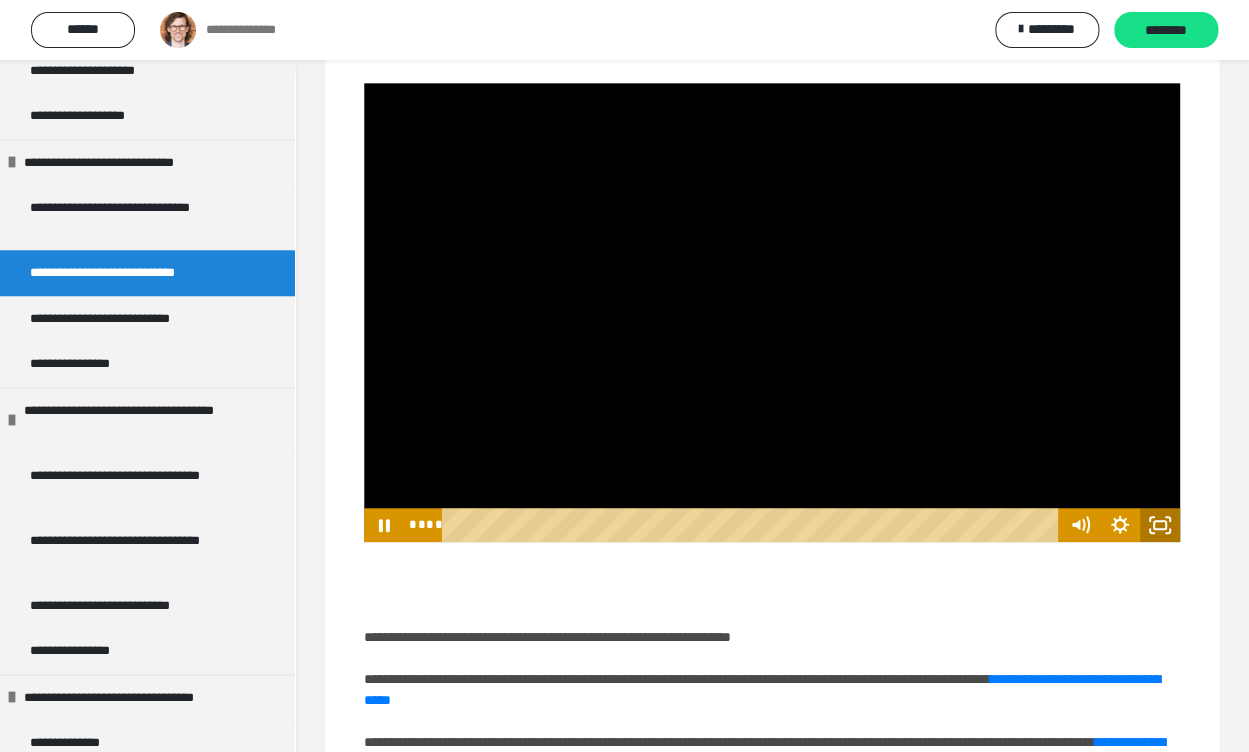 click 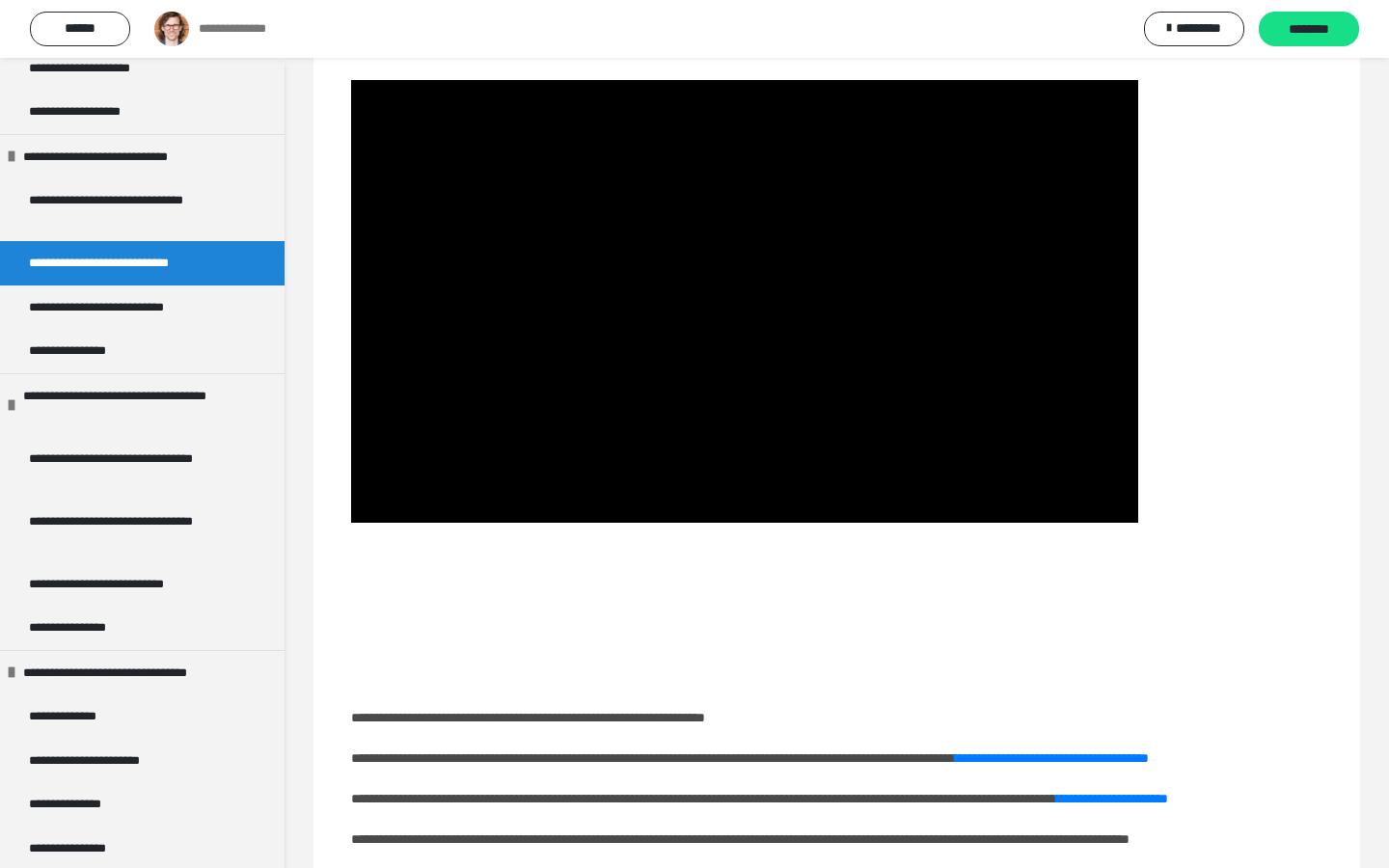 type 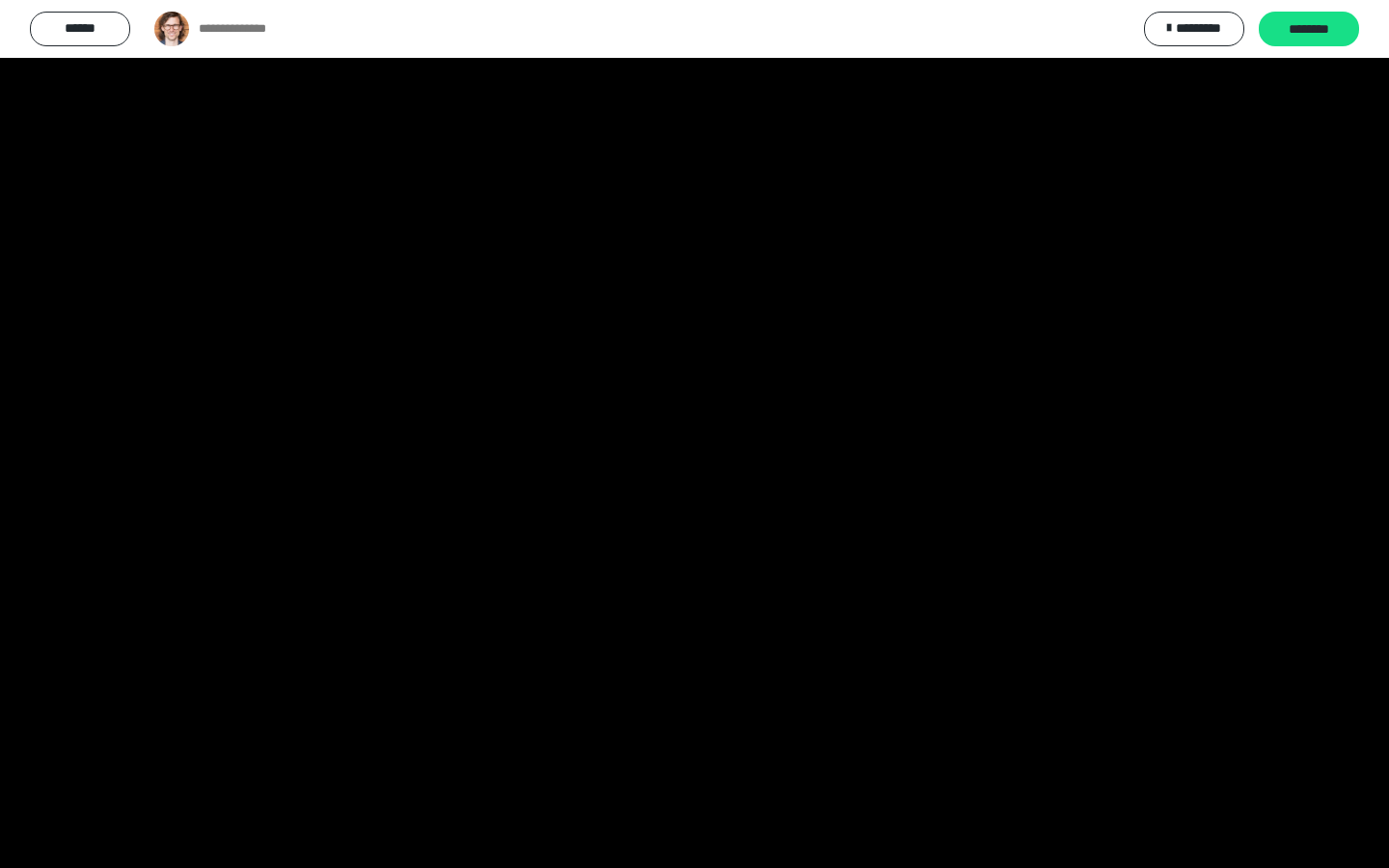 click at bounding box center [1364, 847] 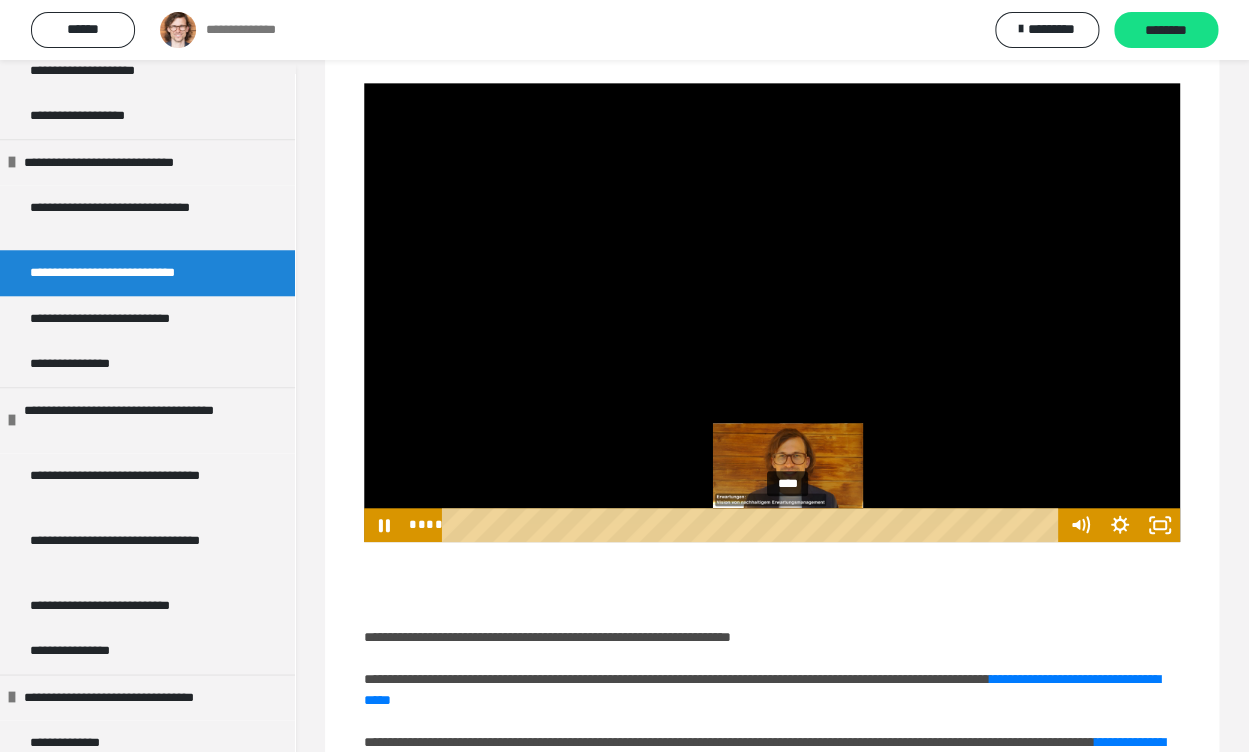 click on "****" at bounding box center [753, 525] 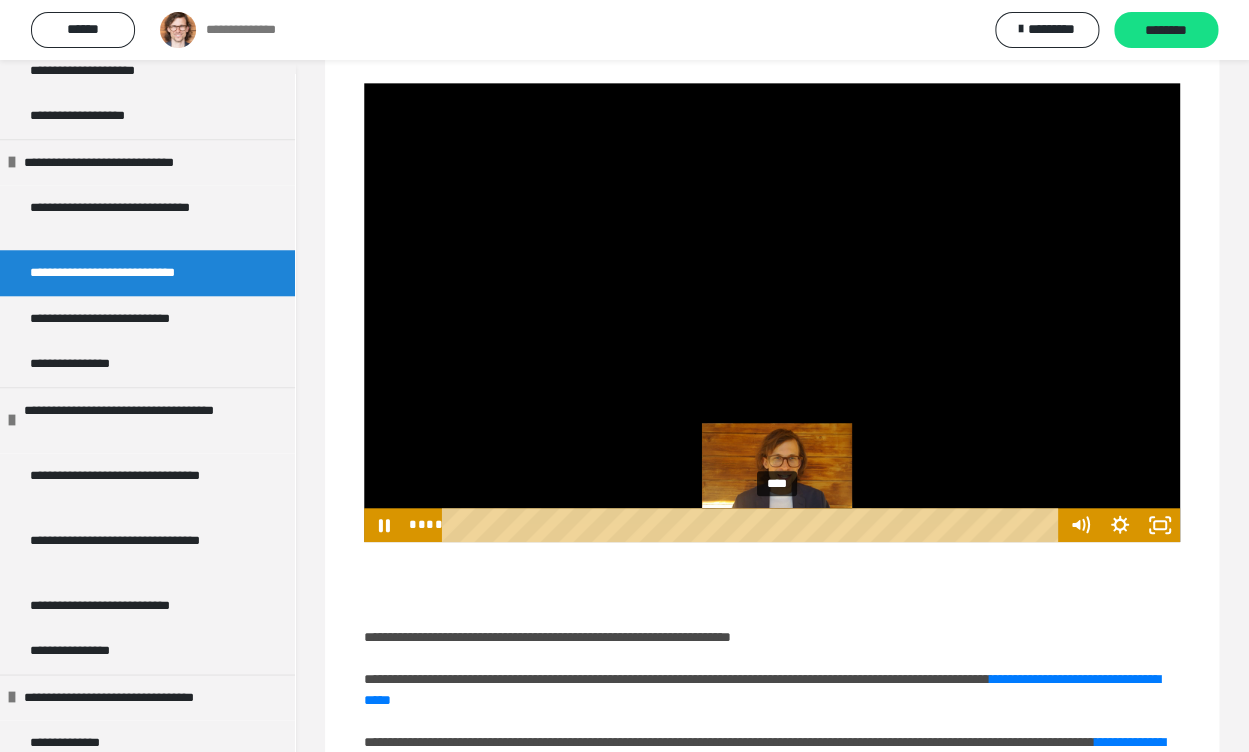 click on "****" at bounding box center (753, 525) 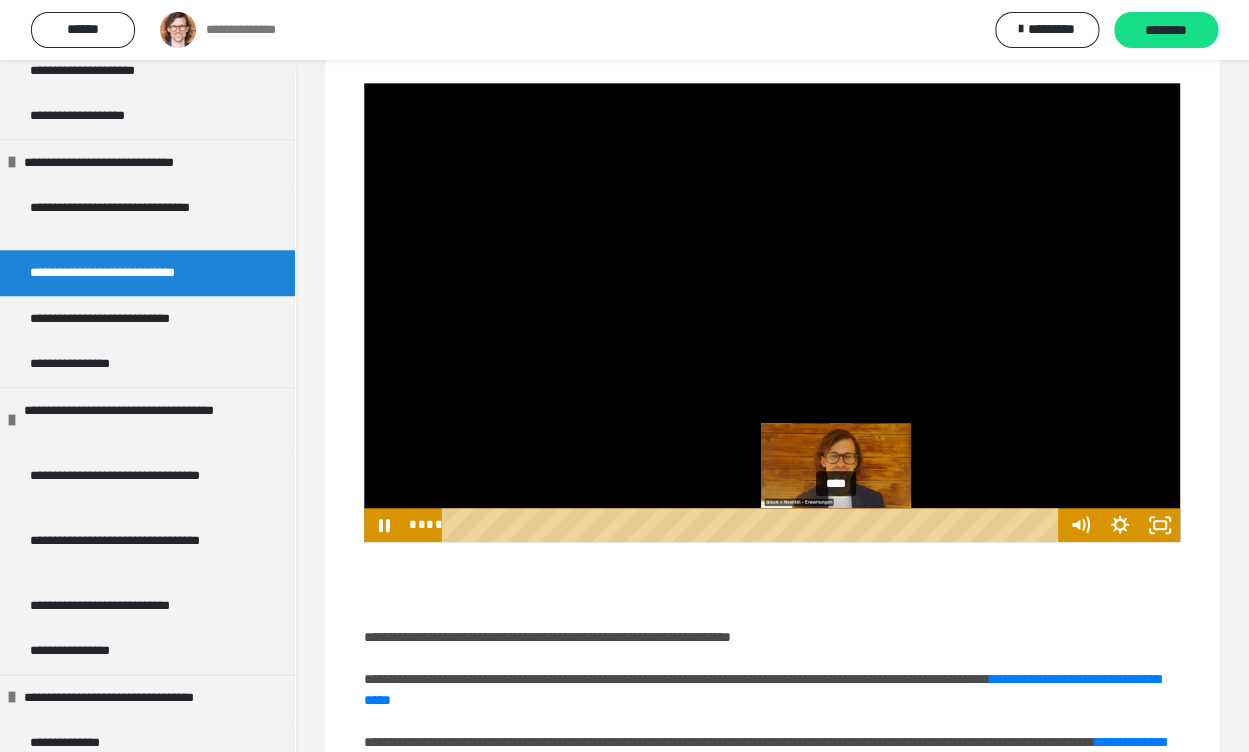 click on "****" at bounding box center [753, 525] 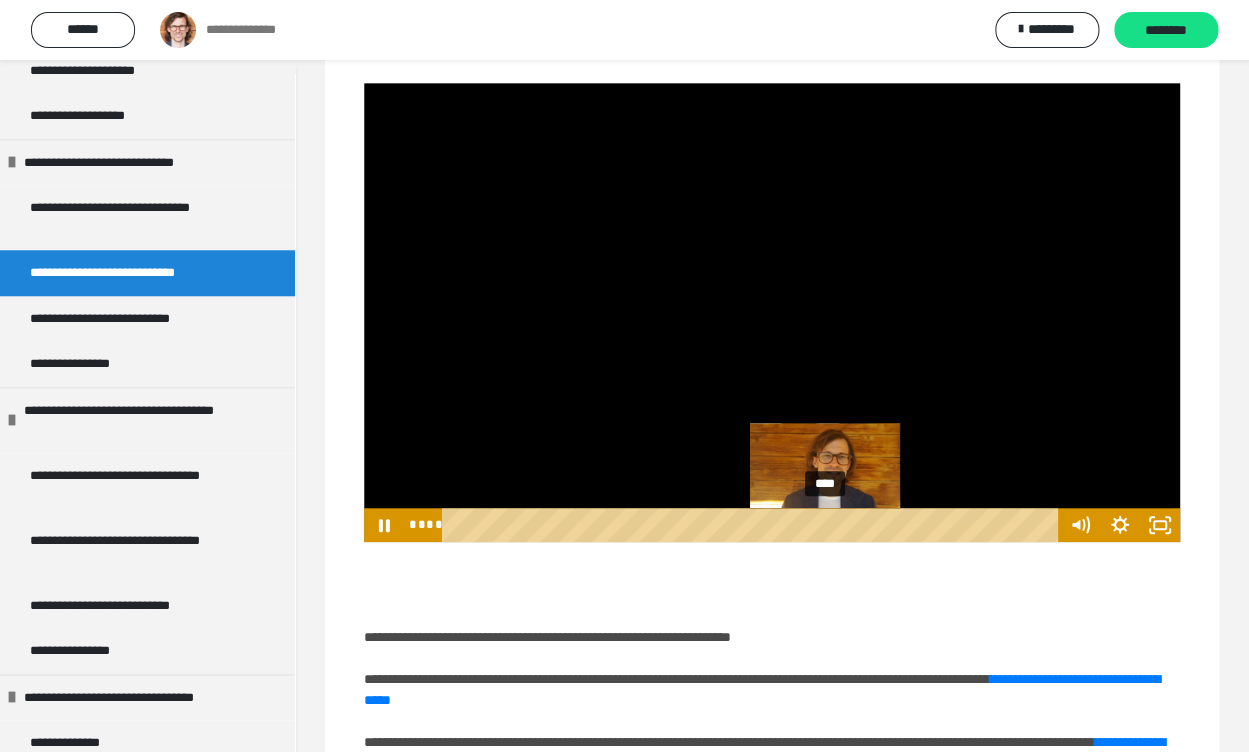 click on "****" at bounding box center [753, 525] 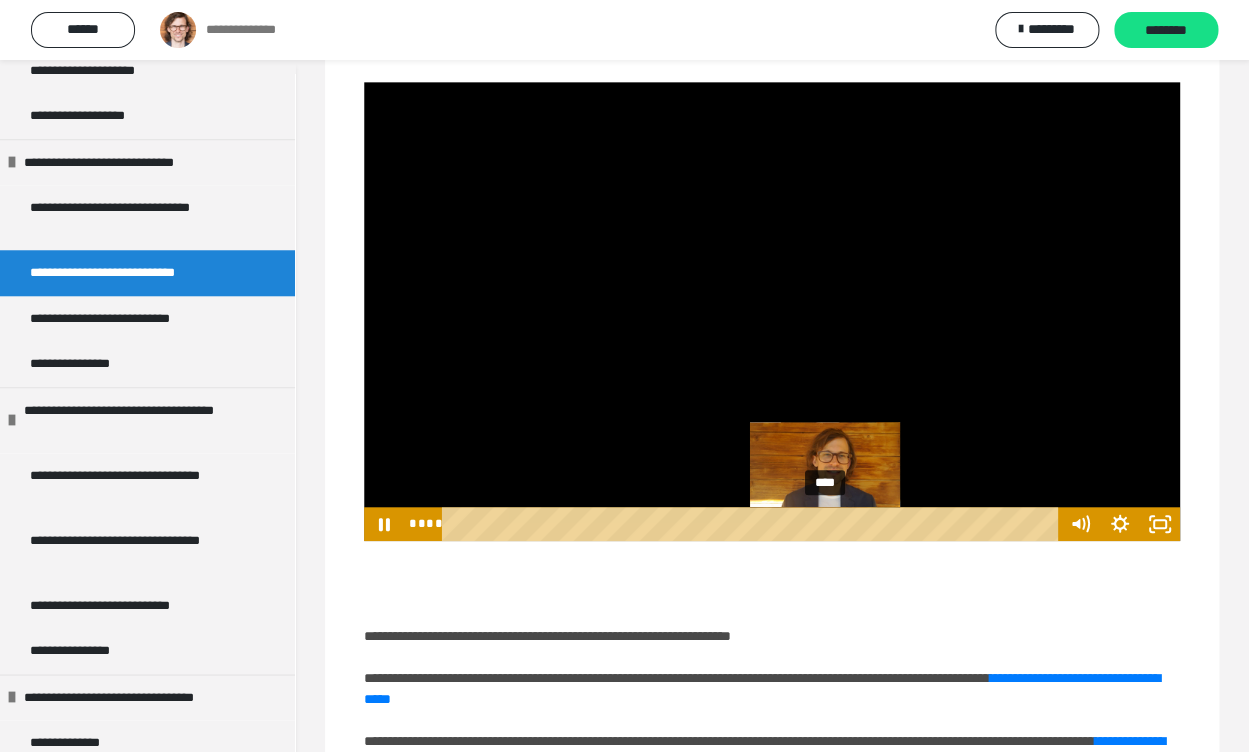 scroll, scrollTop: 239, scrollLeft: 0, axis: vertical 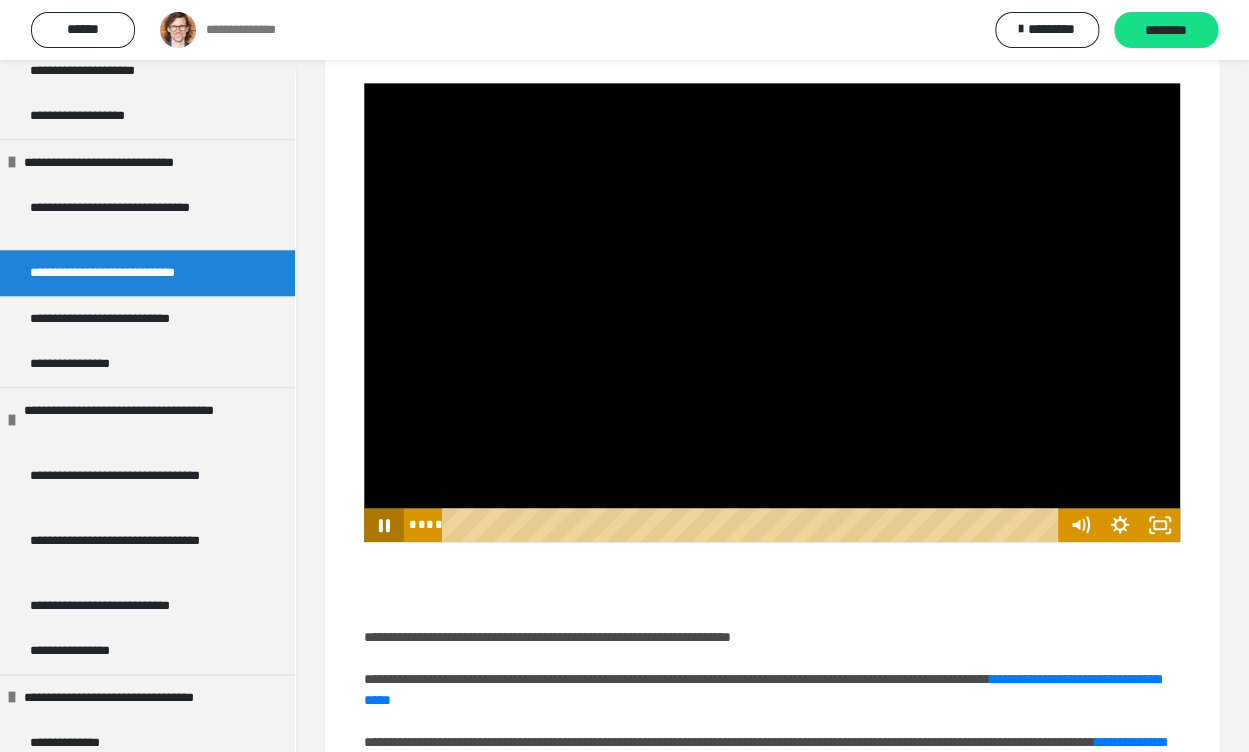 click 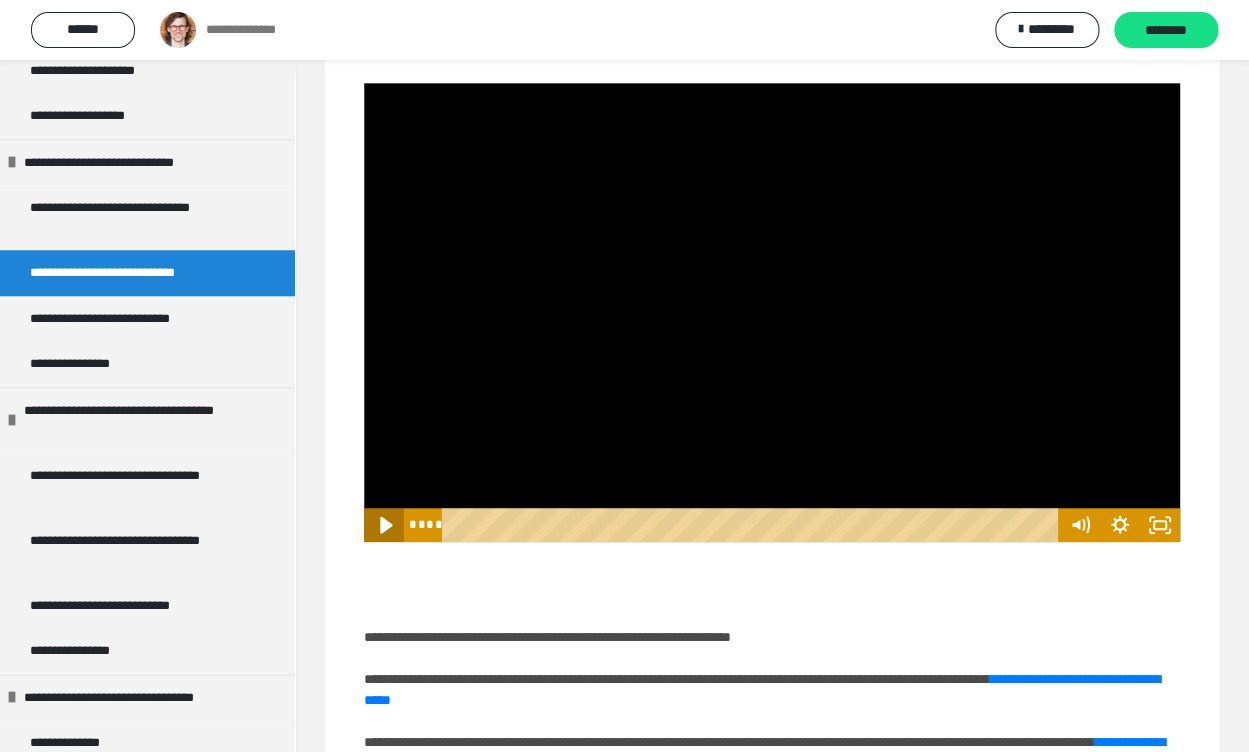 click 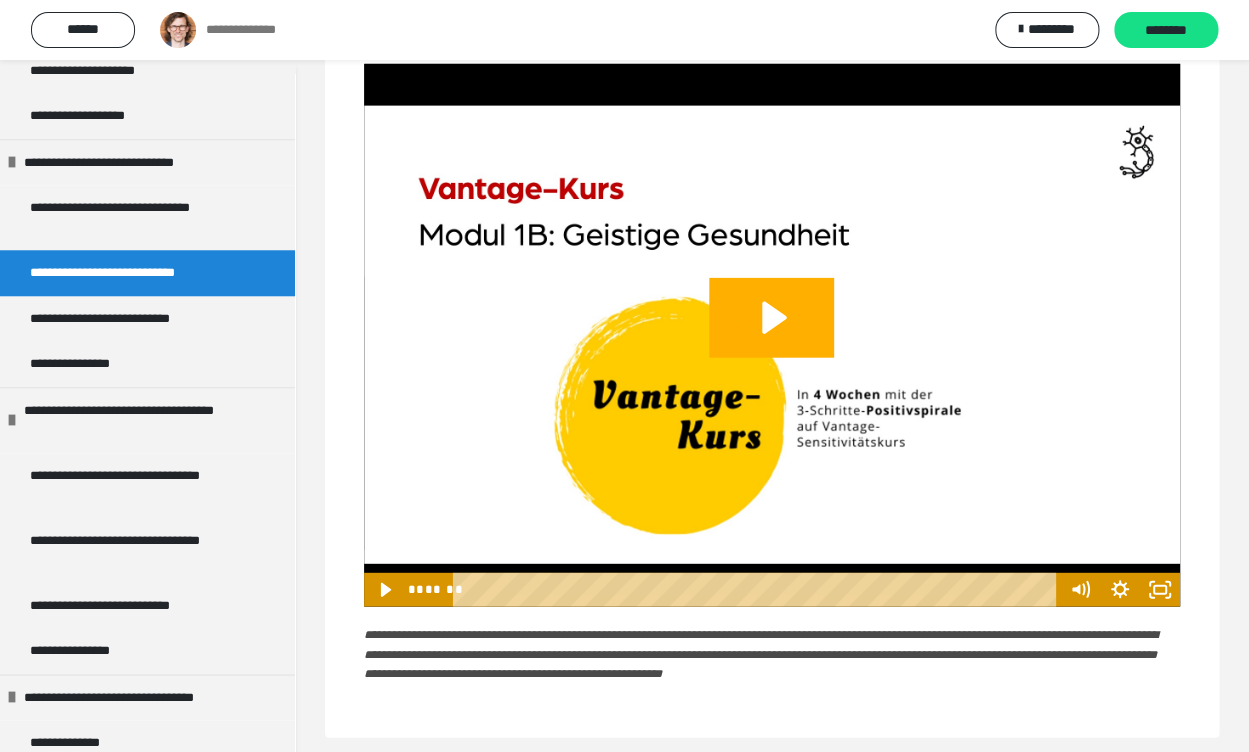 scroll, scrollTop: 1439, scrollLeft: 0, axis: vertical 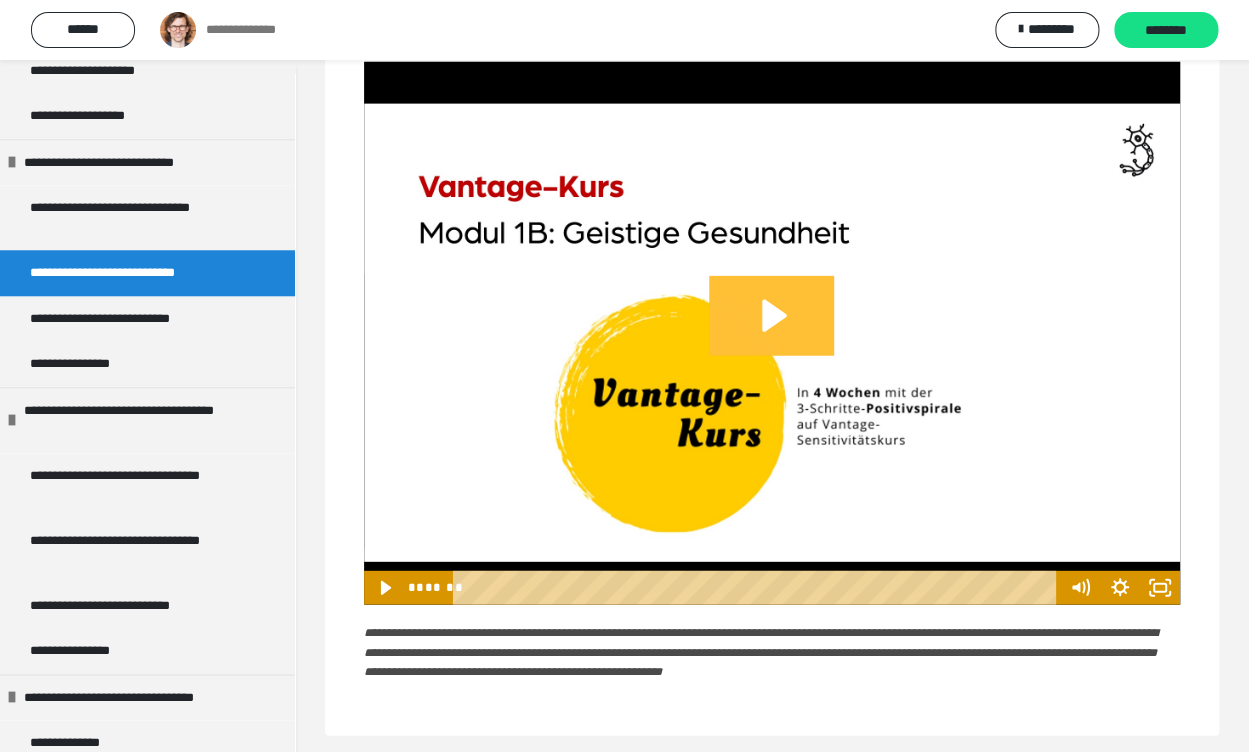 click 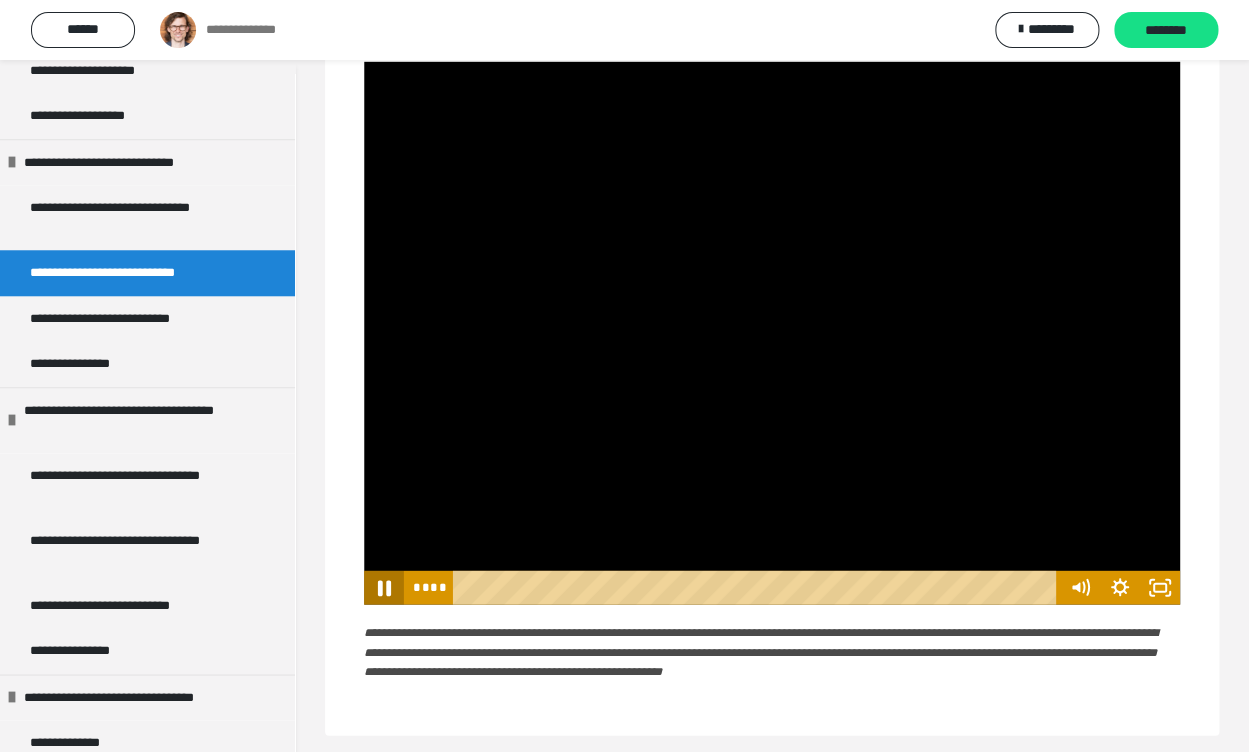 click 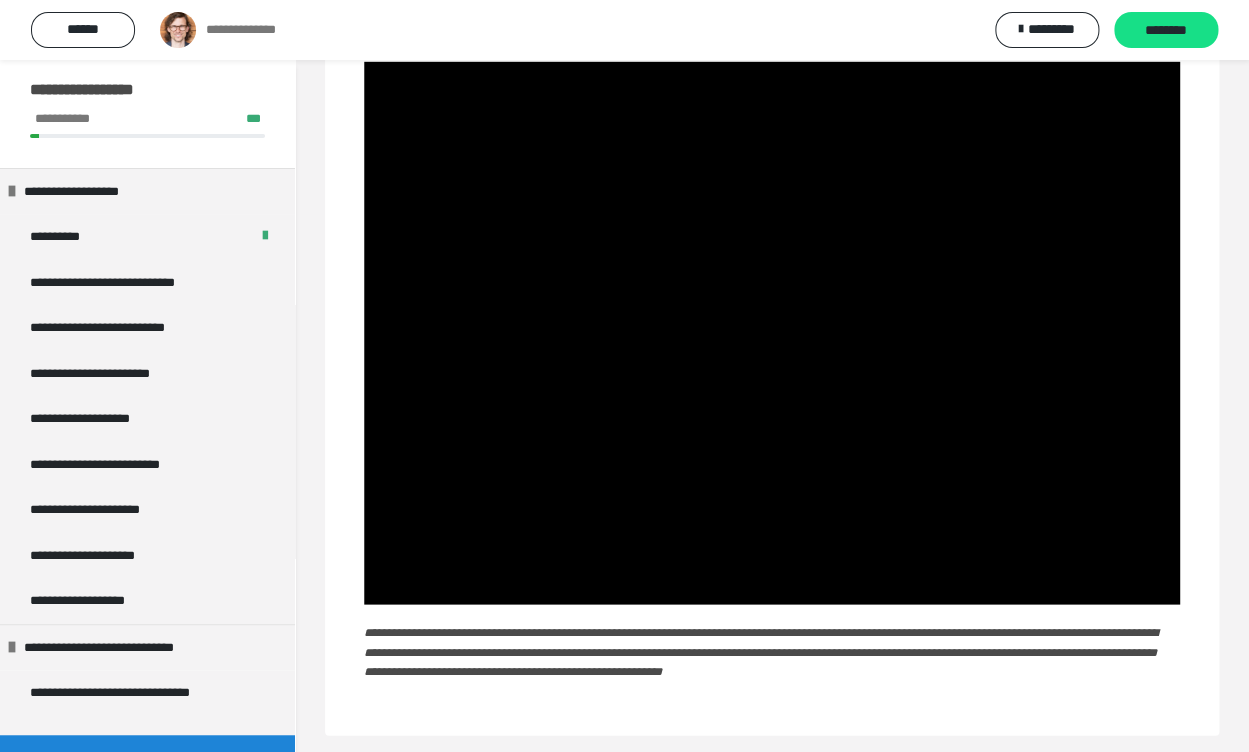 scroll, scrollTop: 0, scrollLeft: 0, axis: both 